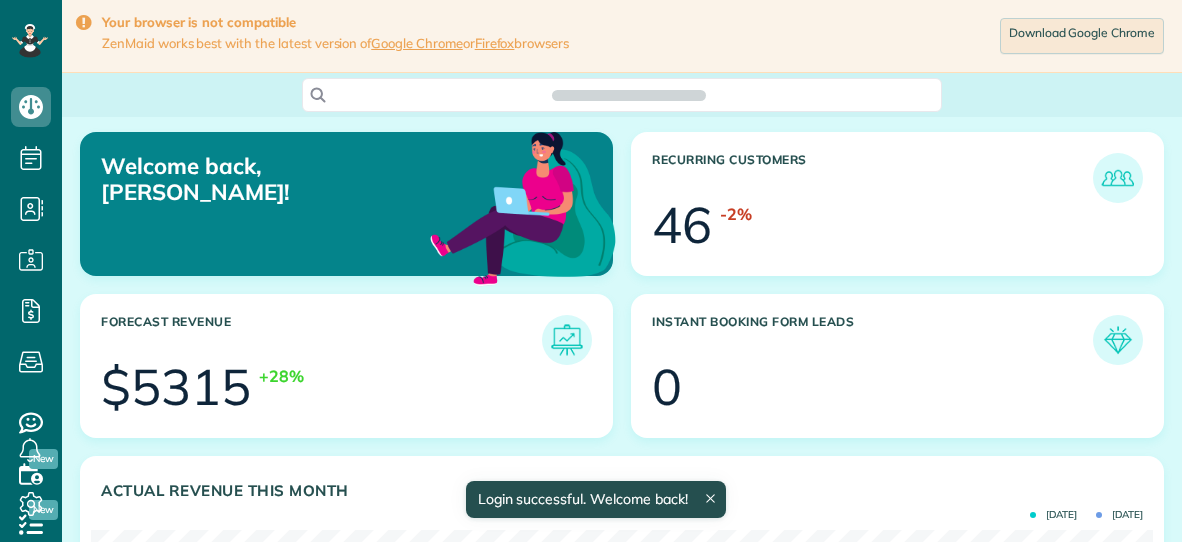 scroll, scrollTop: 0, scrollLeft: 0, axis: both 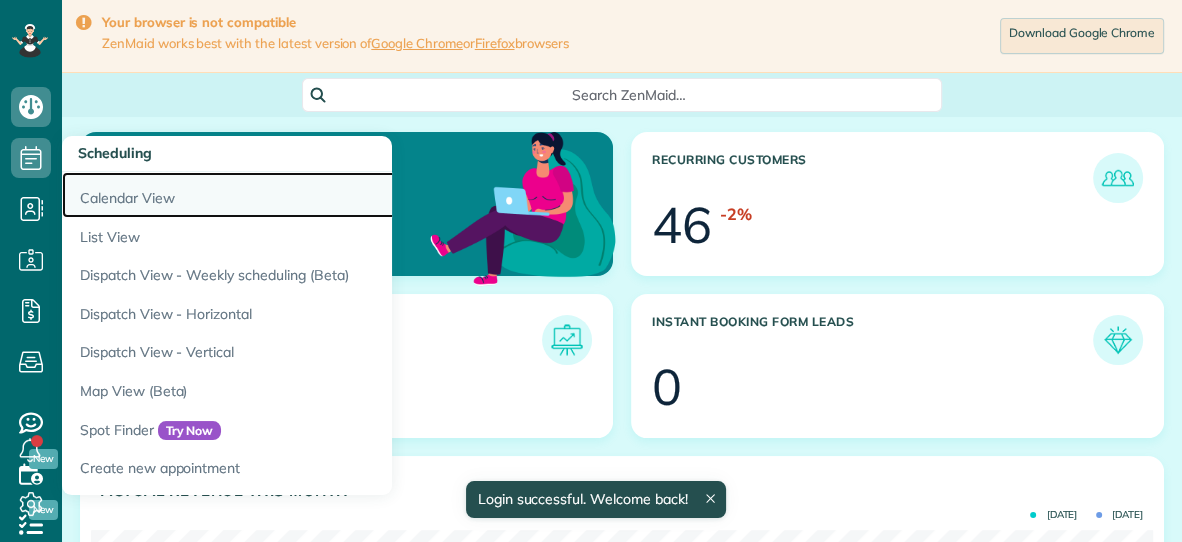 click on "Calendar View" at bounding box center [312, 195] 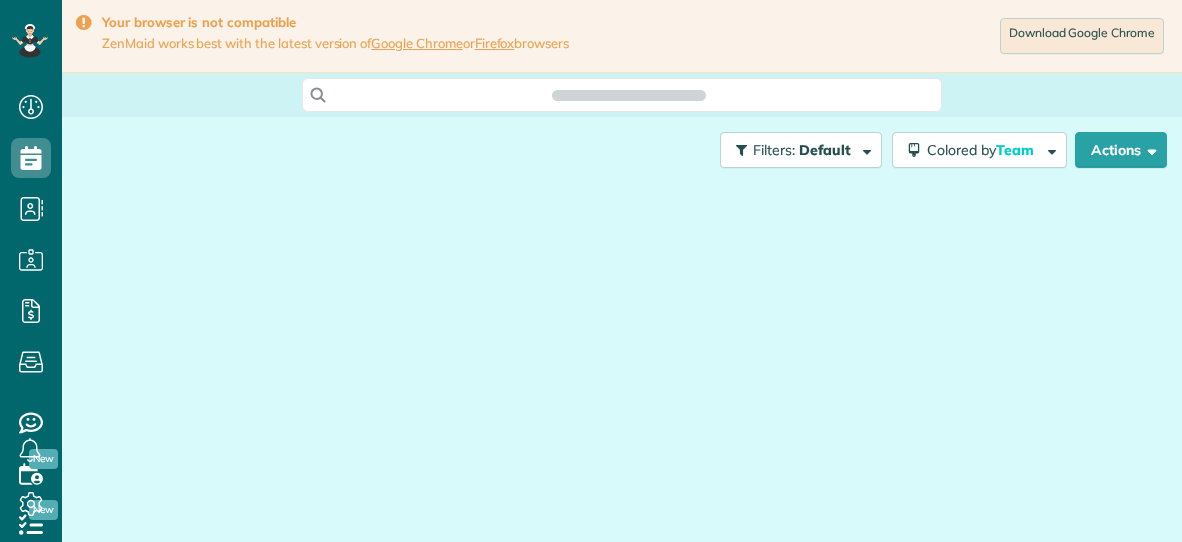 scroll, scrollTop: 0, scrollLeft: 0, axis: both 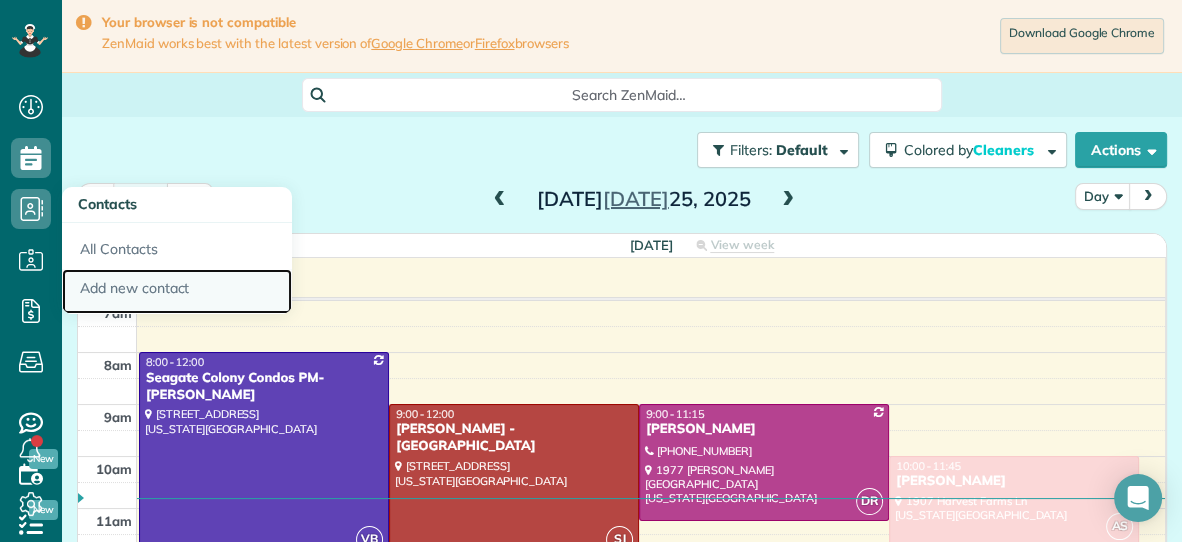 click on "Add new contact" at bounding box center (177, 292) 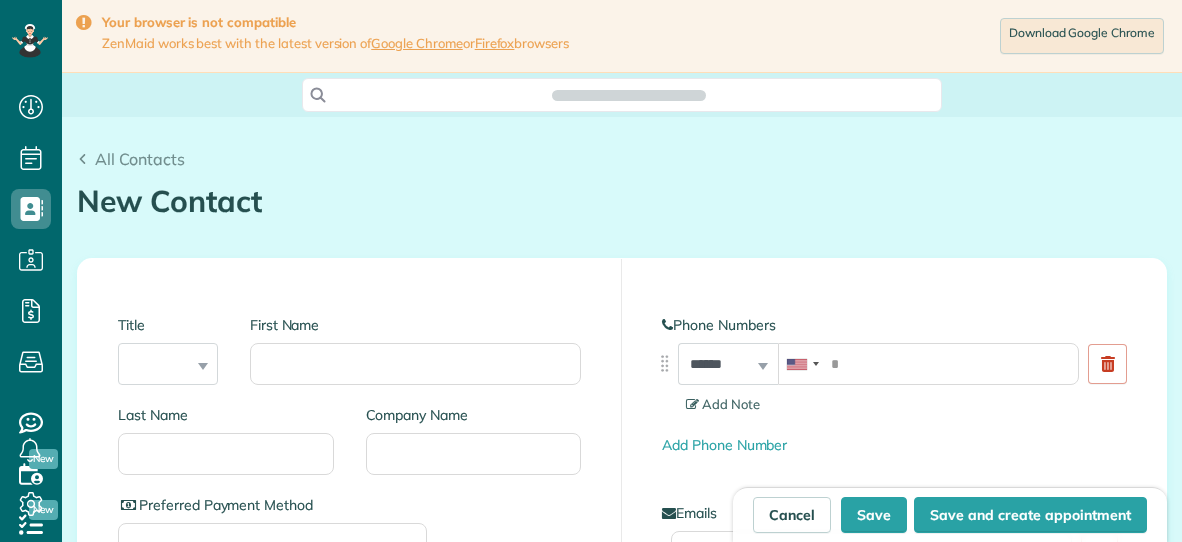 scroll, scrollTop: 0, scrollLeft: 0, axis: both 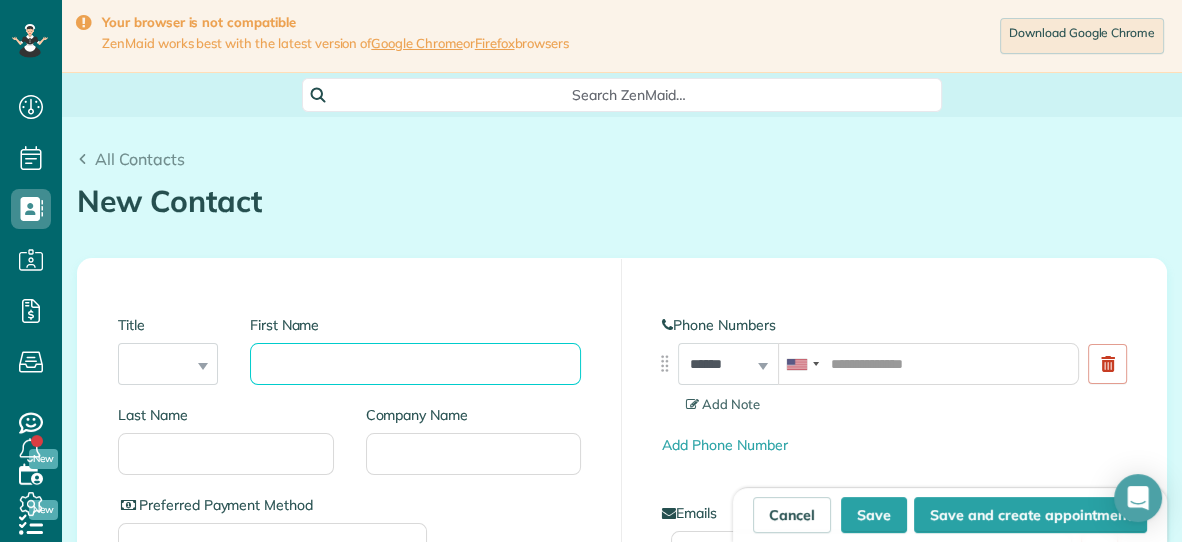 click on "First Name" at bounding box center (415, 364) 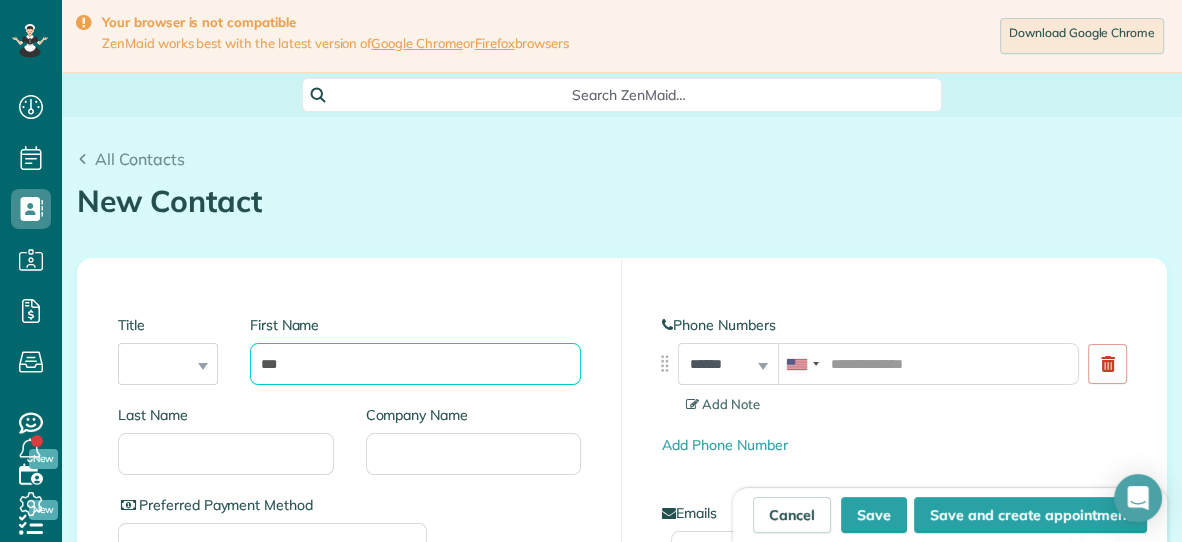 type on "***" 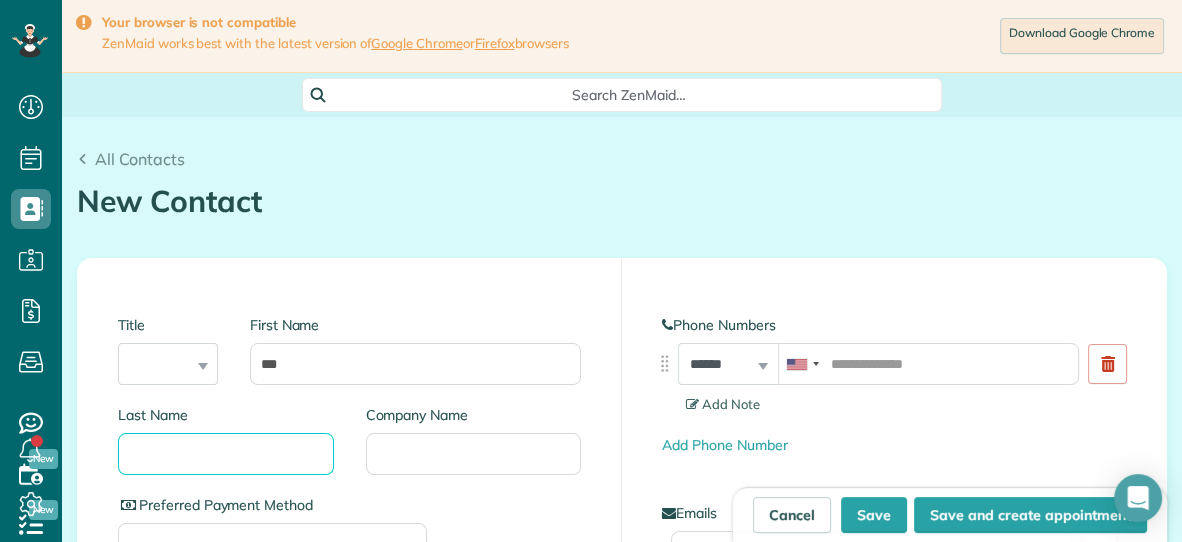 click on "Last Name" at bounding box center [226, 454] 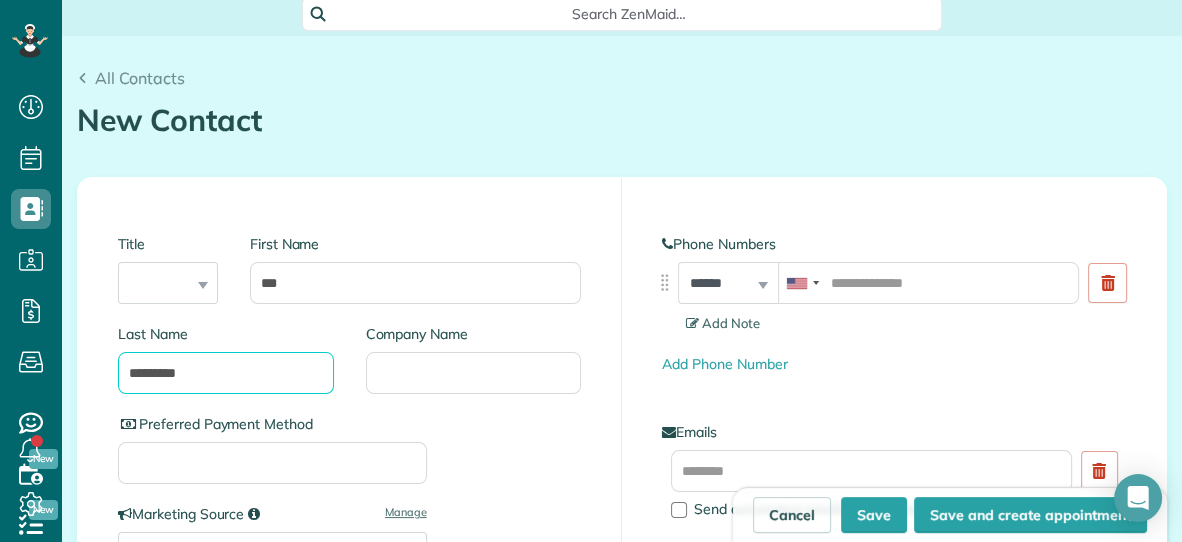 scroll, scrollTop: 95, scrollLeft: 0, axis: vertical 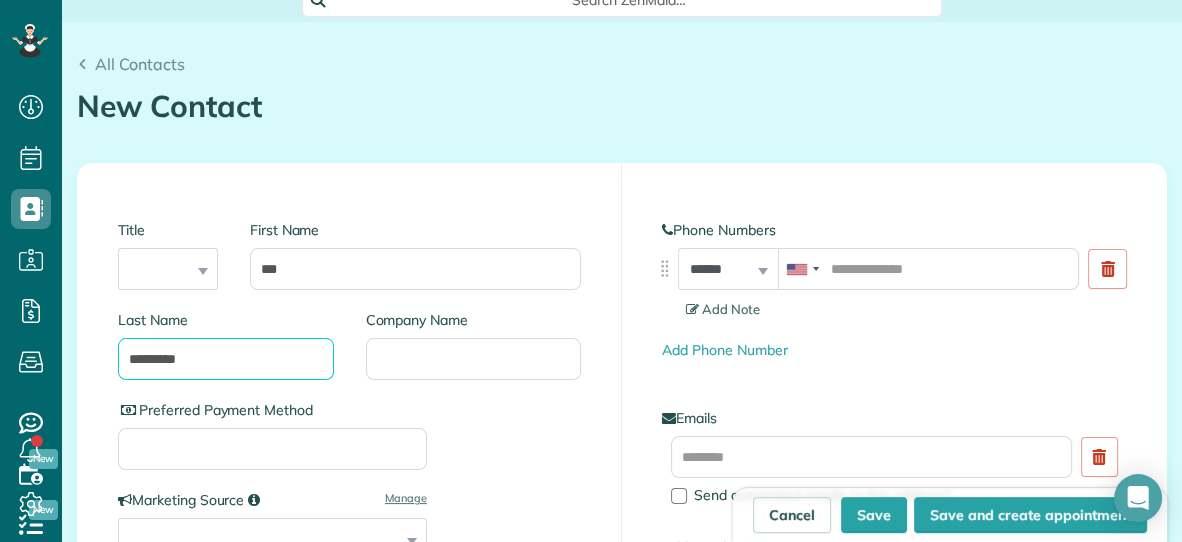 type on "*********" 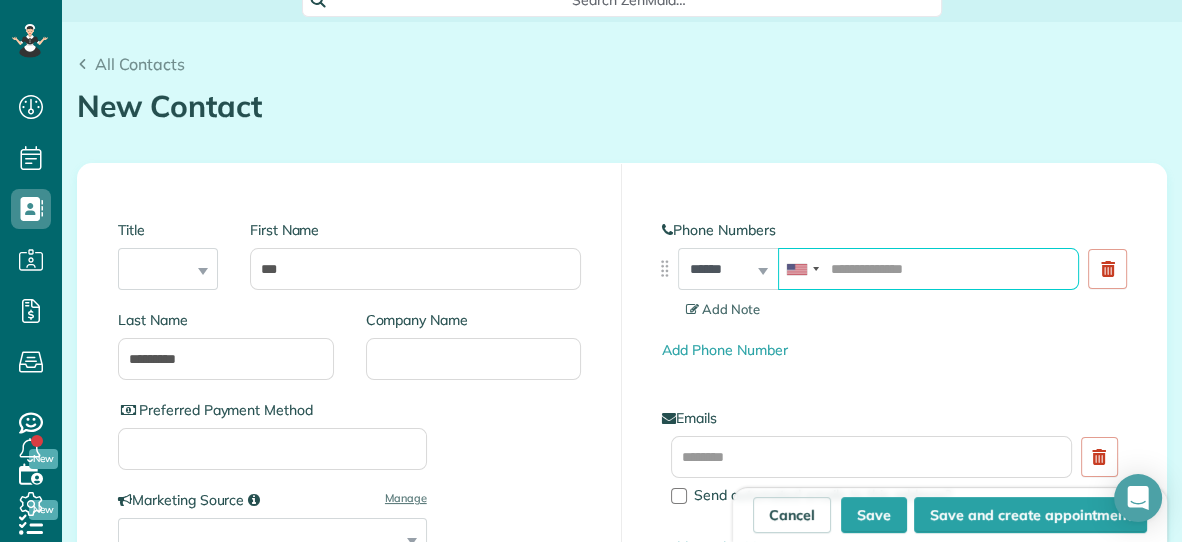 click at bounding box center [928, 269] 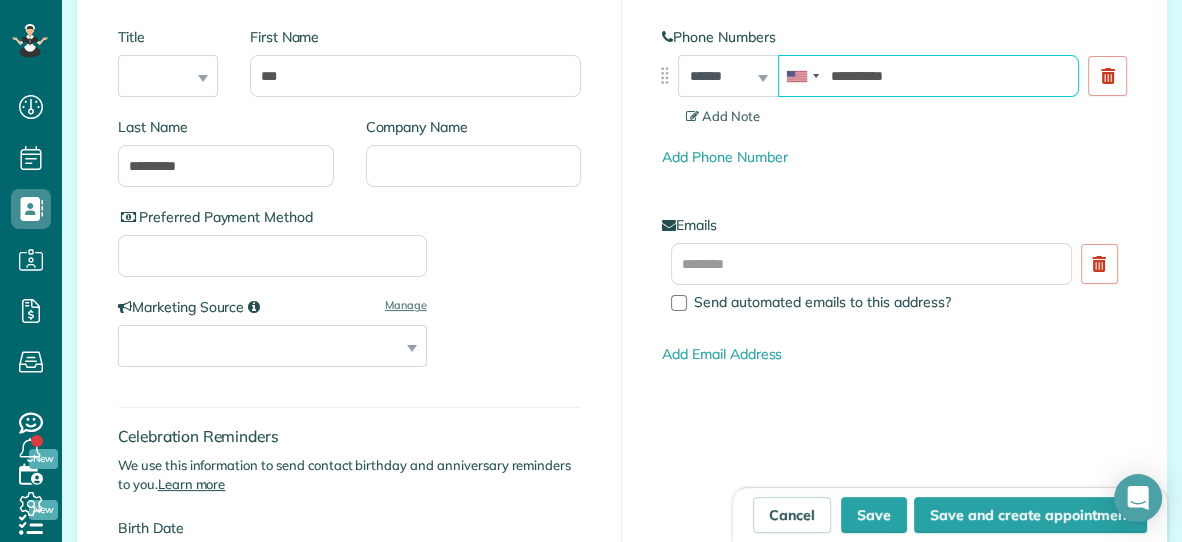 scroll, scrollTop: 307, scrollLeft: 0, axis: vertical 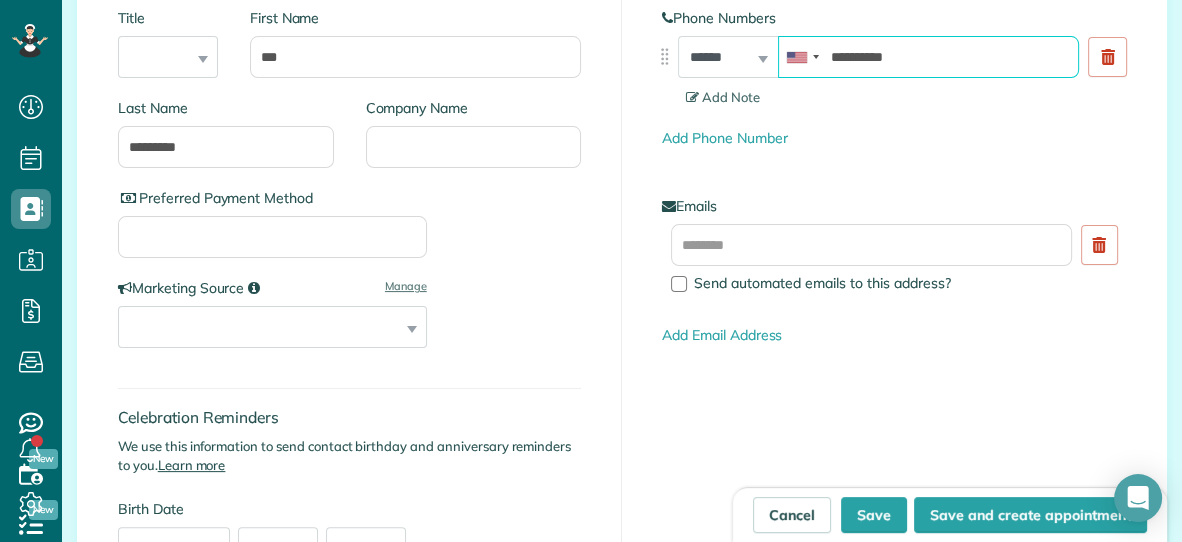 type on "**********" 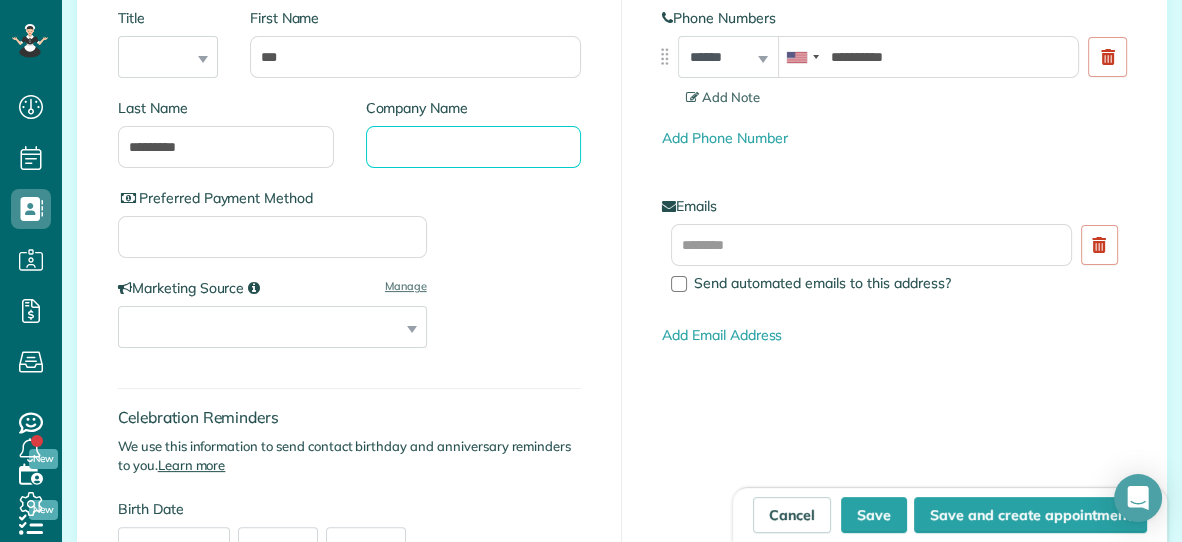 click on "Company Name" at bounding box center (474, 147) 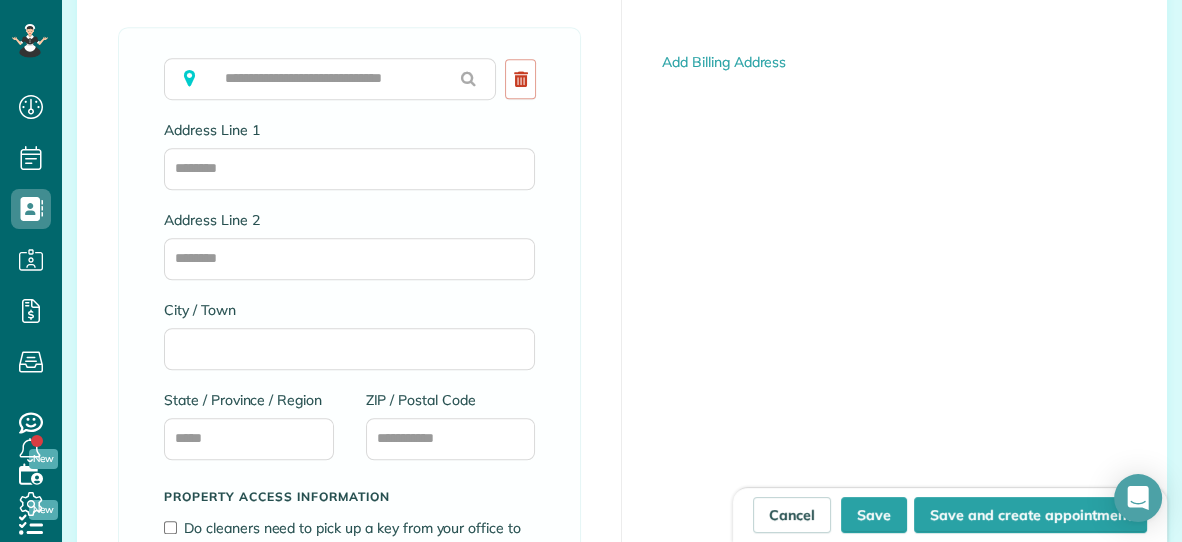 scroll, scrollTop: 1256, scrollLeft: 0, axis: vertical 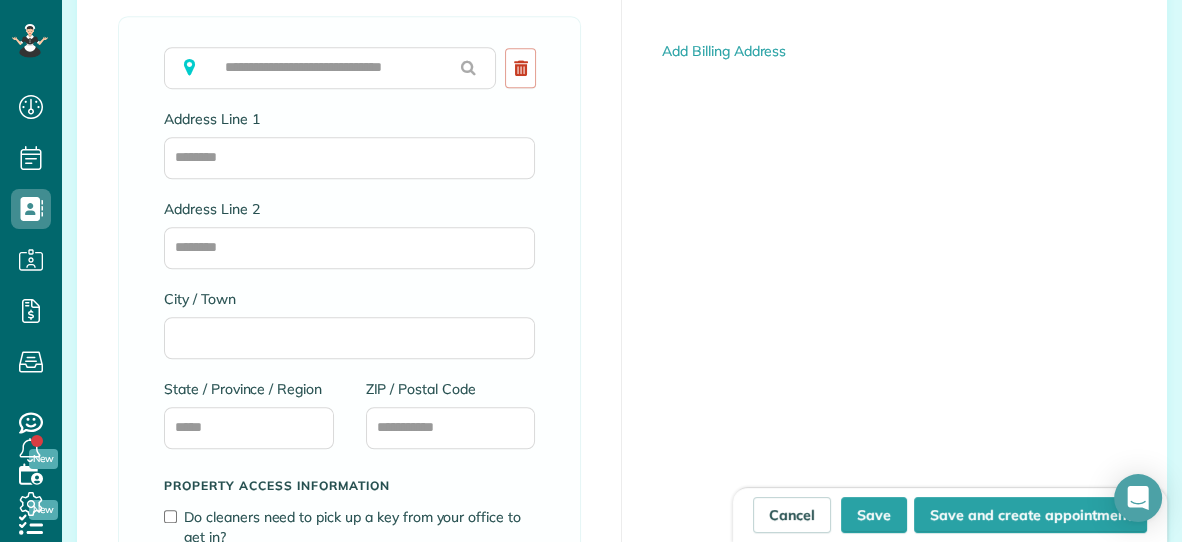type on "**********" 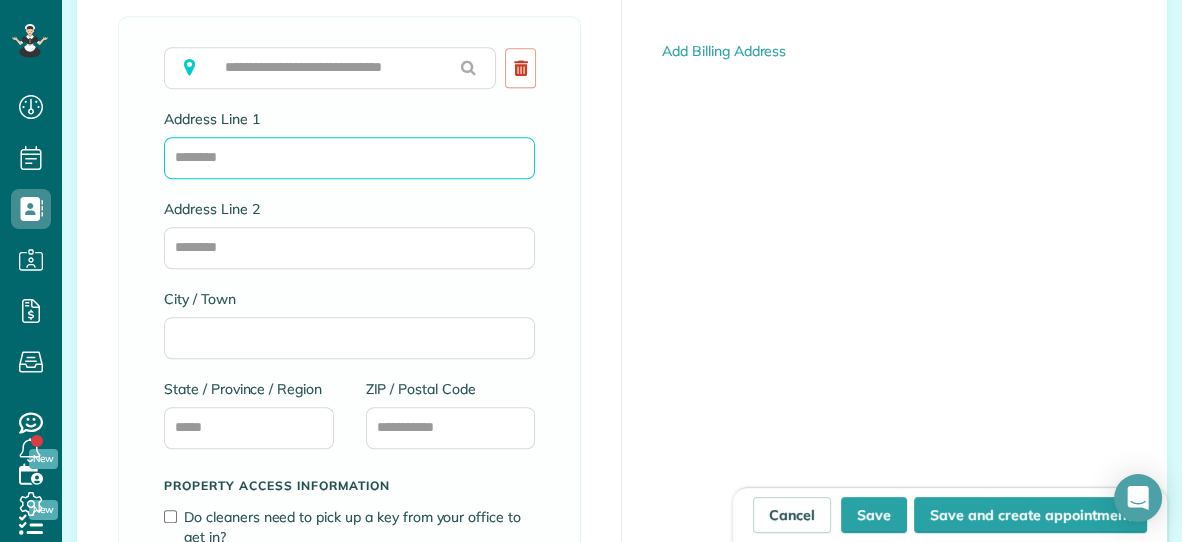 click on "Address Line 1" at bounding box center (349, 158) 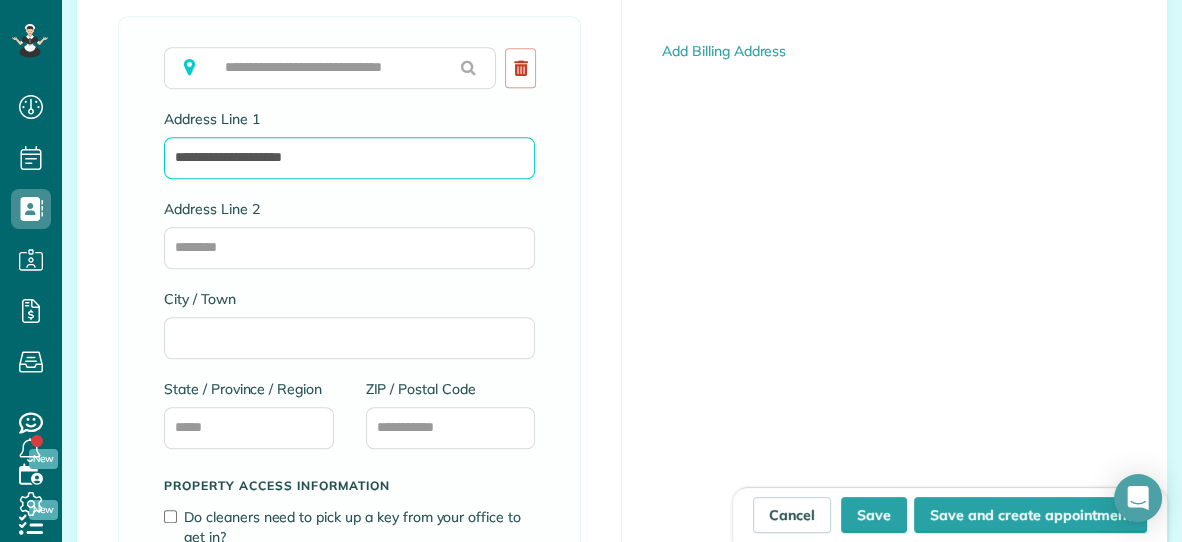 type on "**********" 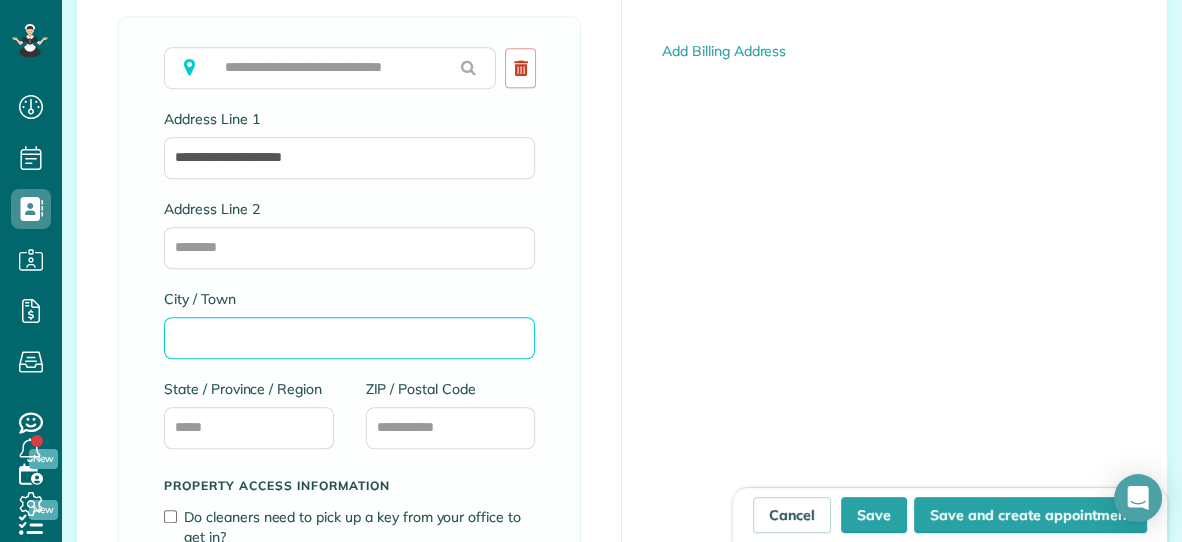 click on "City / Town" at bounding box center (349, 338) 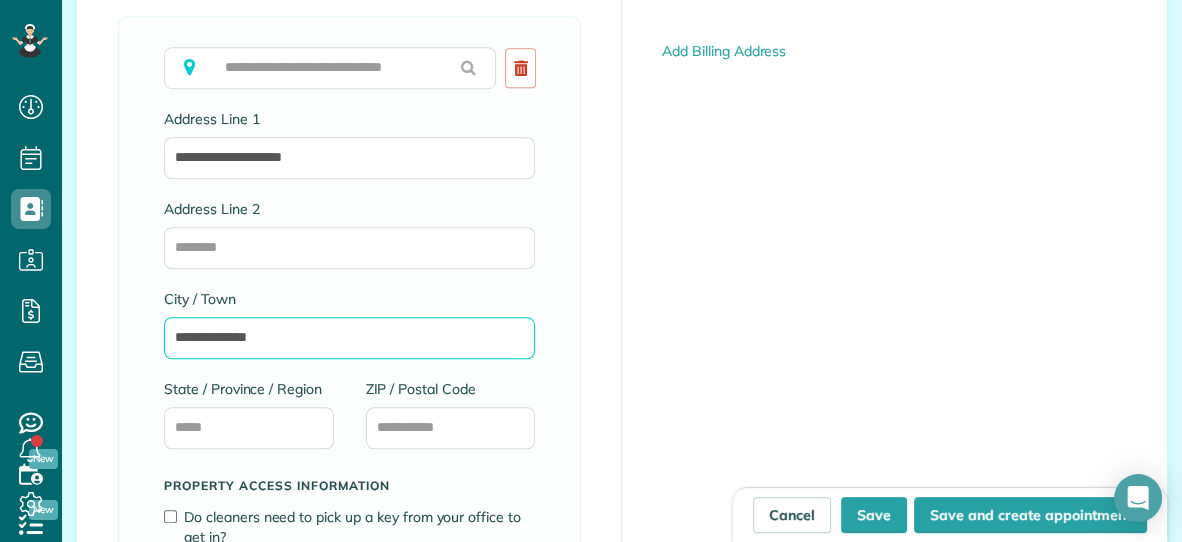 type on "**********" 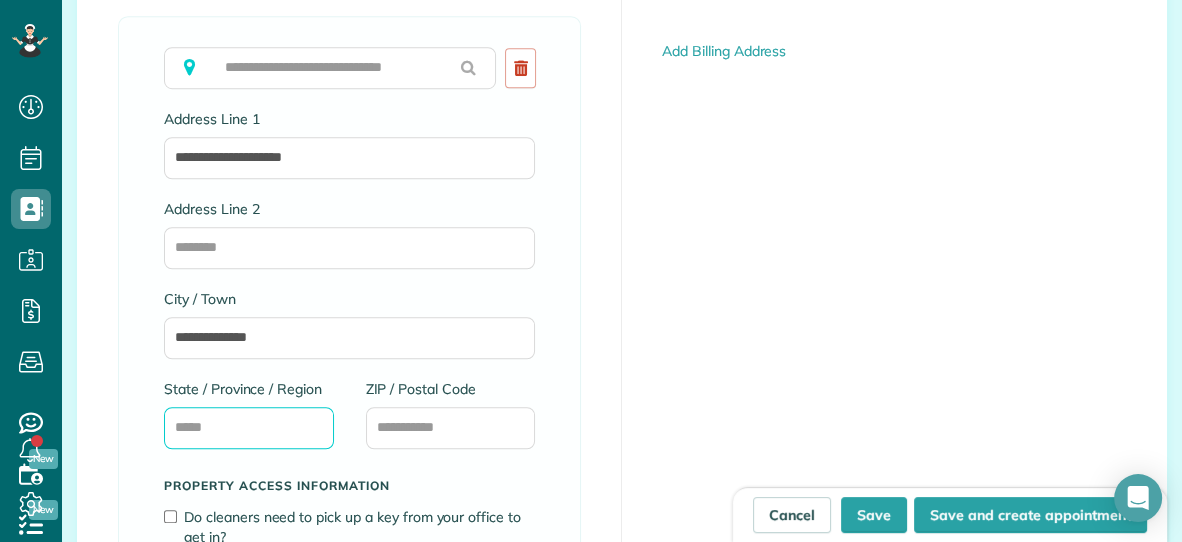 click on "State / Province / Region" at bounding box center [249, 428] 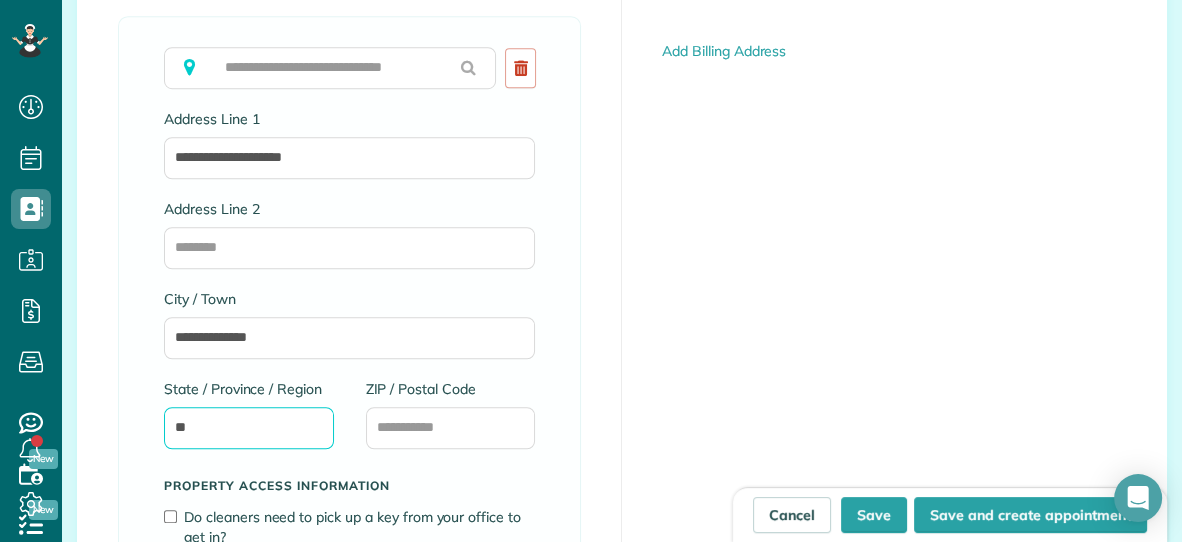 type on "**" 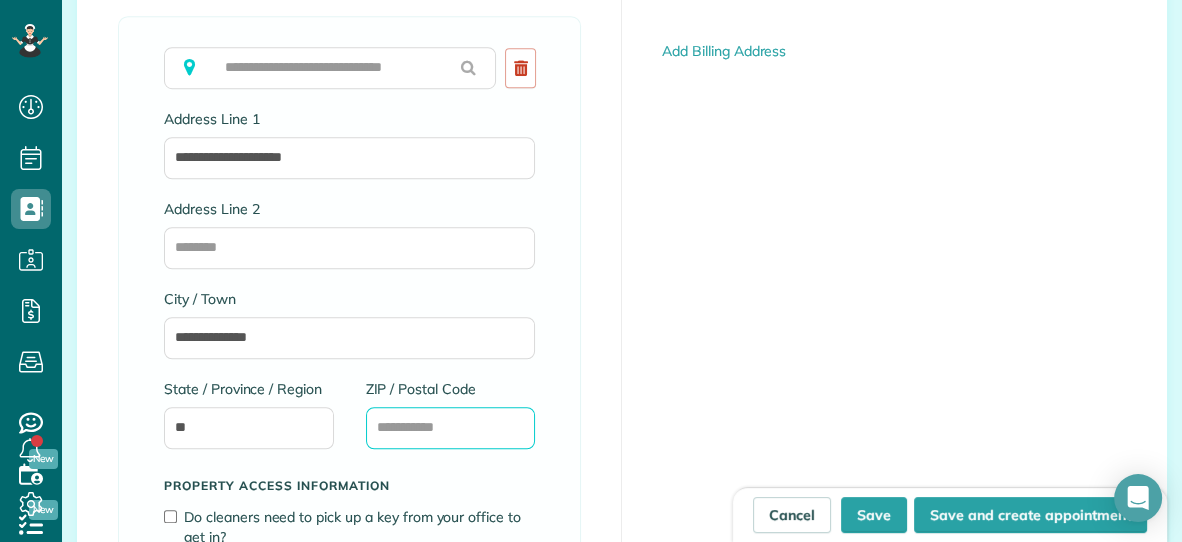 click on "ZIP / Postal Code" at bounding box center (451, 428) 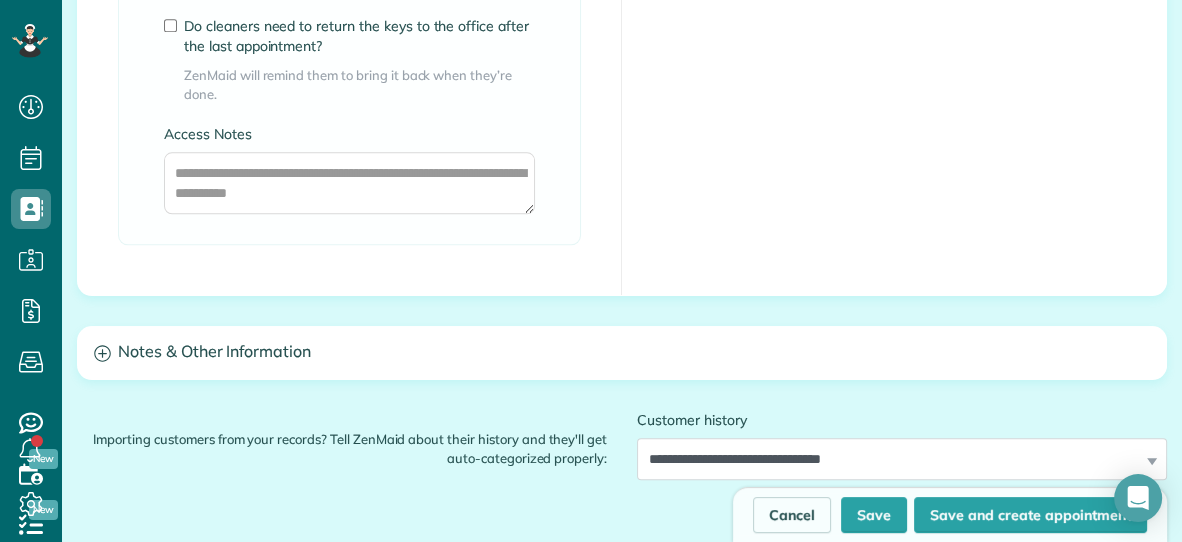 scroll, scrollTop: 1863, scrollLeft: 0, axis: vertical 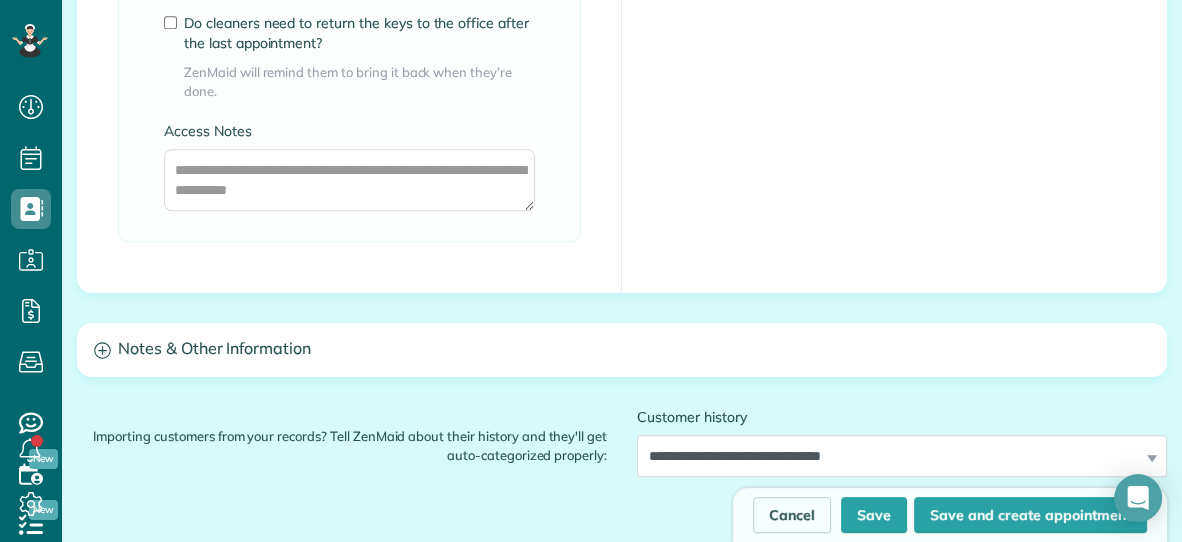 type on "*****" 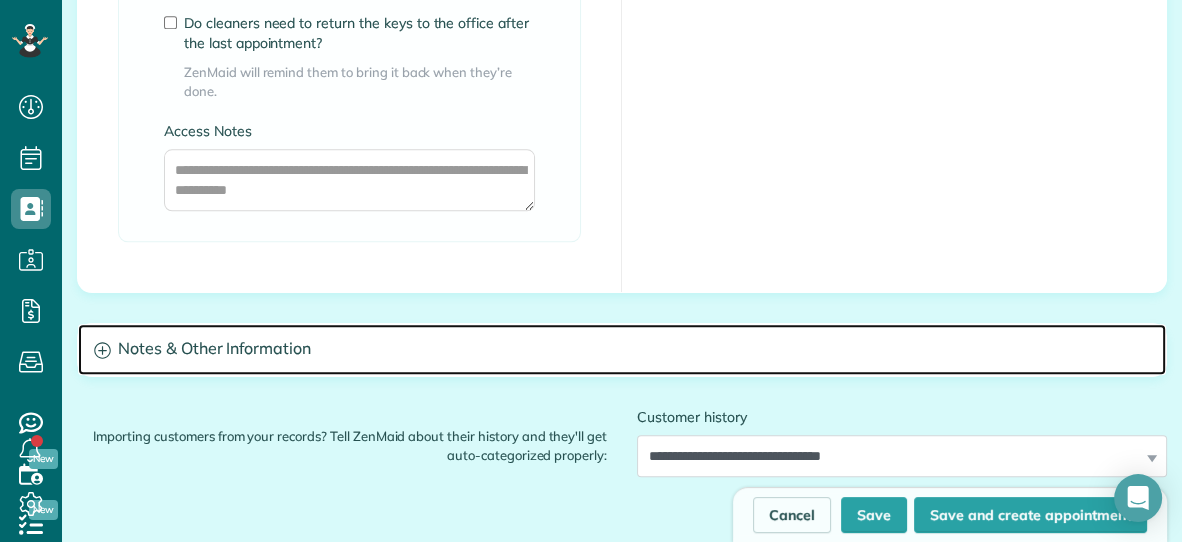 click on "Notes & Other Information" at bounding box center [622, 349] 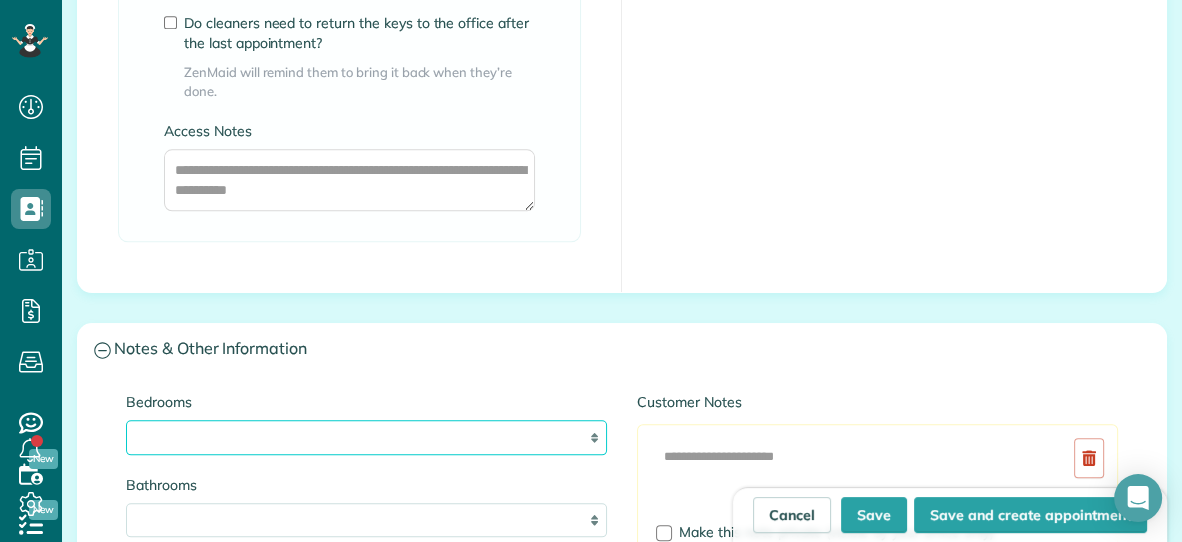 click on "*
*
*
*
**" at bounding box center (366, 437) 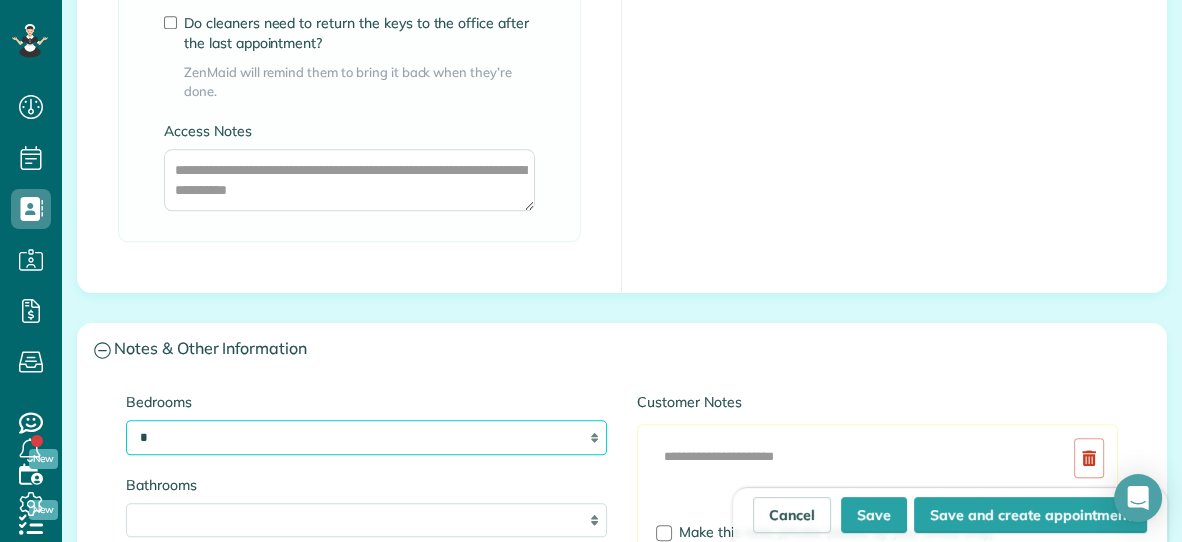 click on "*
*
*
*
**" at bounding box center (366, 437) 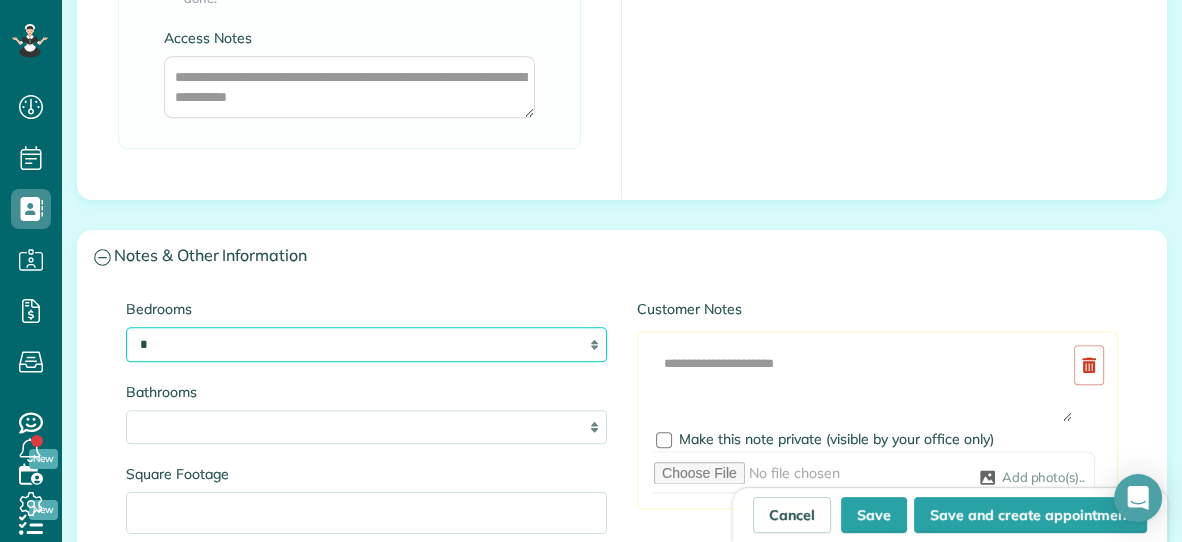 scroll, scrollTop: 1958, scrollLeft: 0, axis: vertical 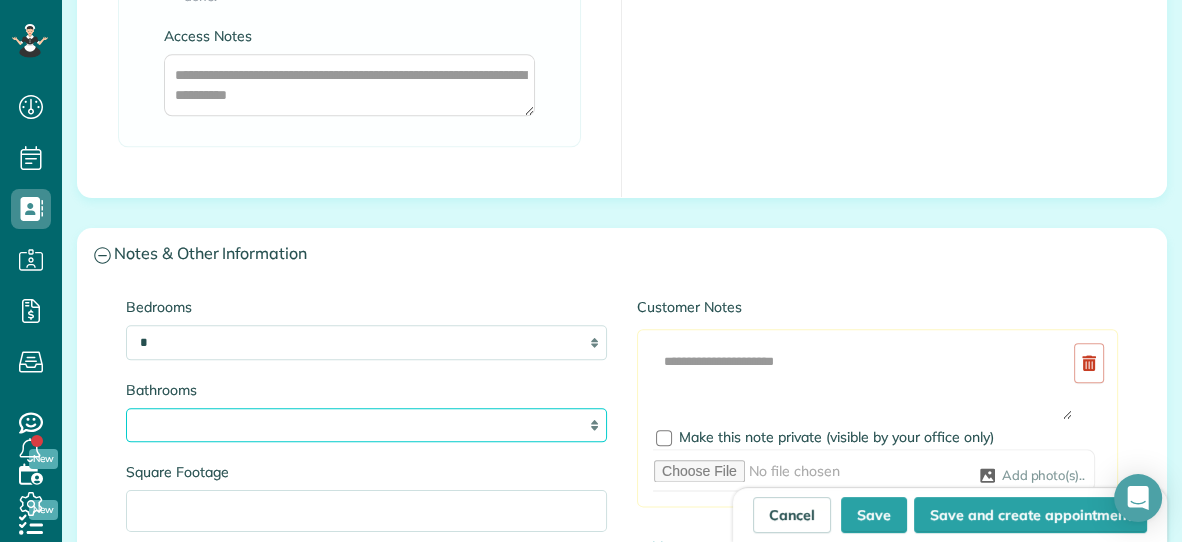 click on "*
***
*
***
*
***
*
***
**" at bounding box center (366, 425) 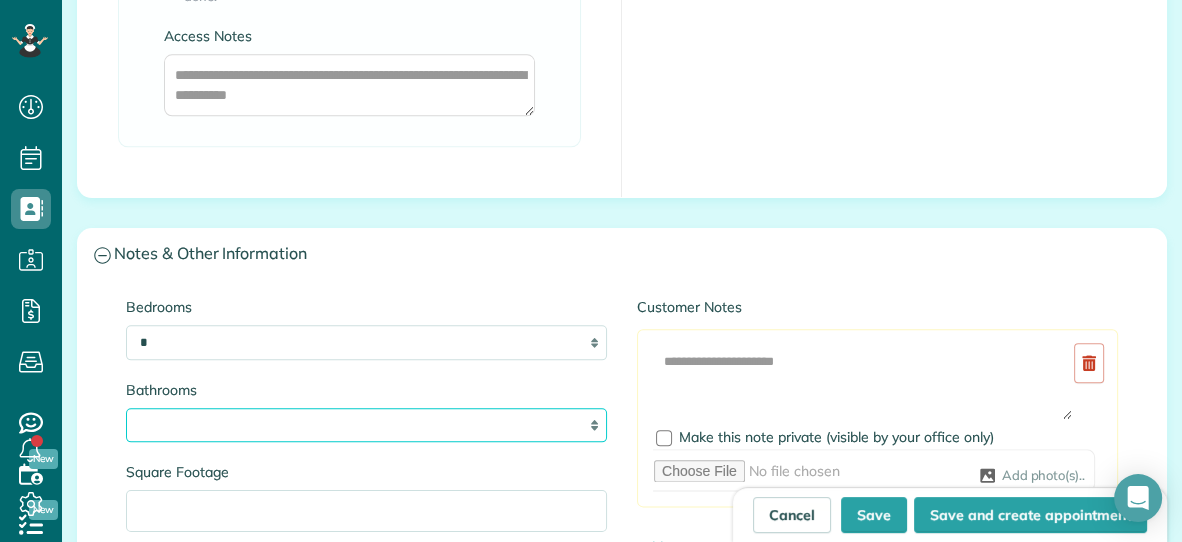 select on "***" 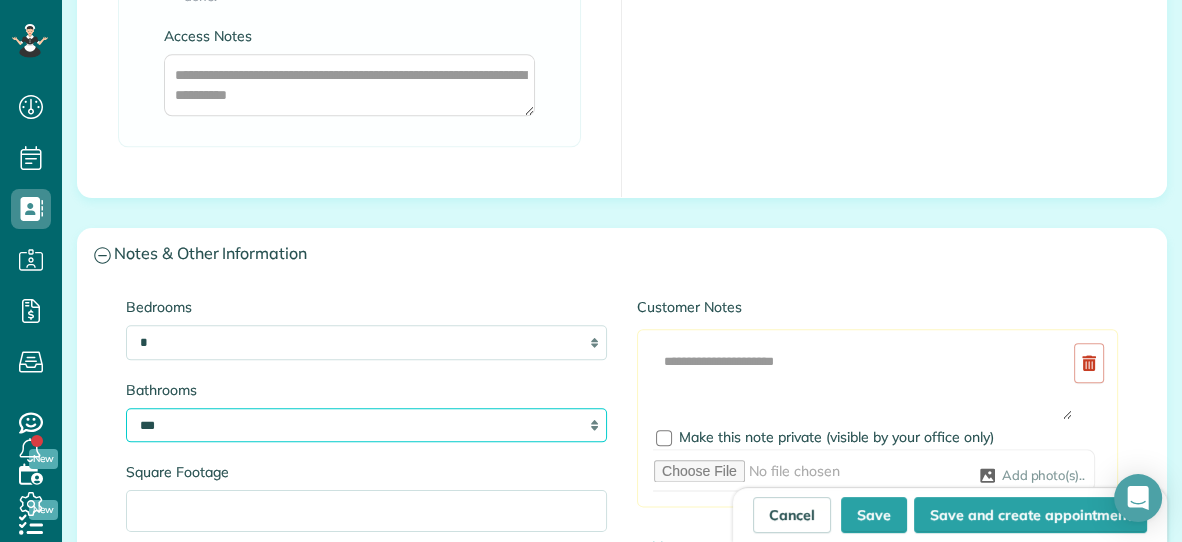 click on "*
***
*
***
*
***
*
***
**" at bounding box center [366, 425] 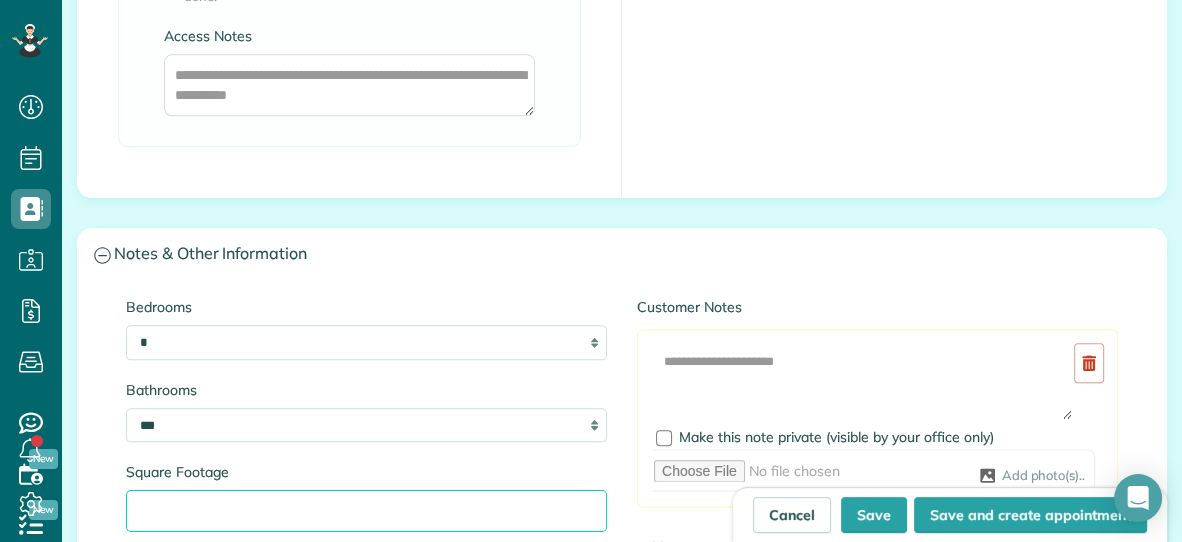 click on "Square Footage" at bounding box center (366, 511) 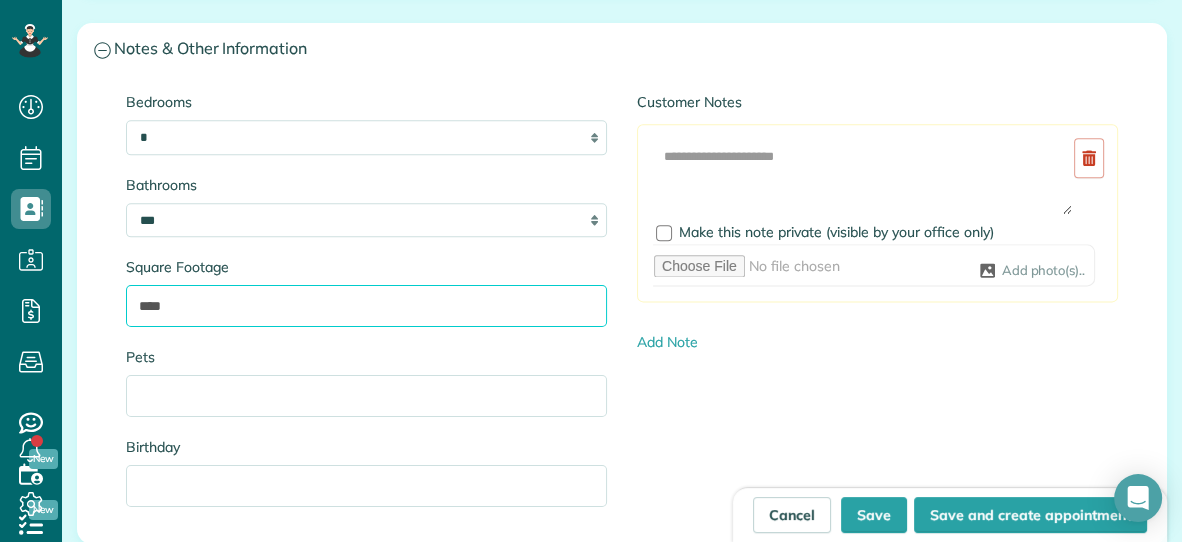 scroll, scrollTop: 2167, scrollLeft: 0, axis: vertical 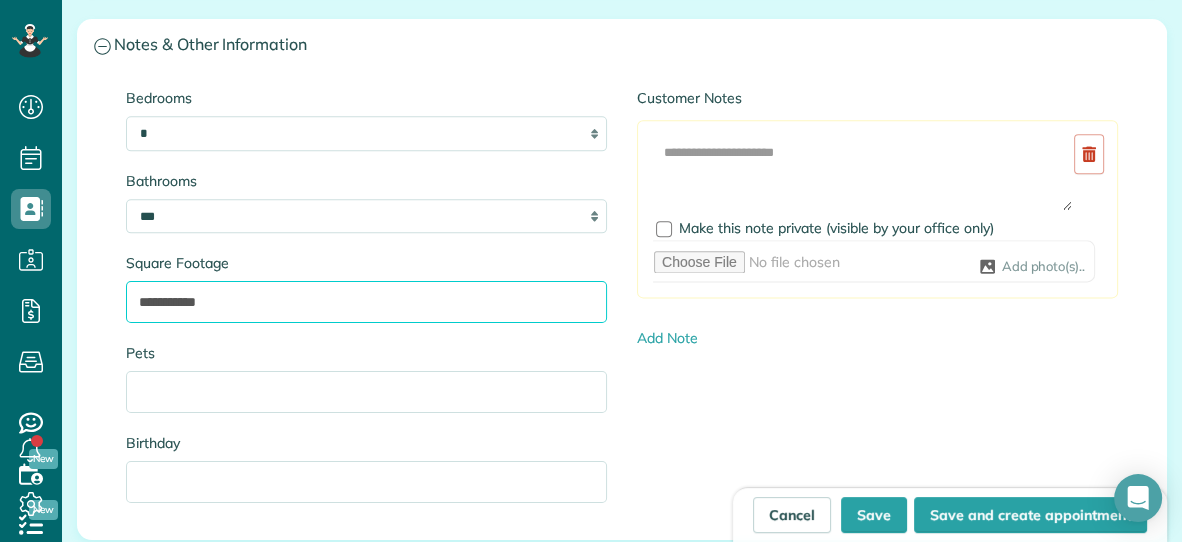 type on "**********" 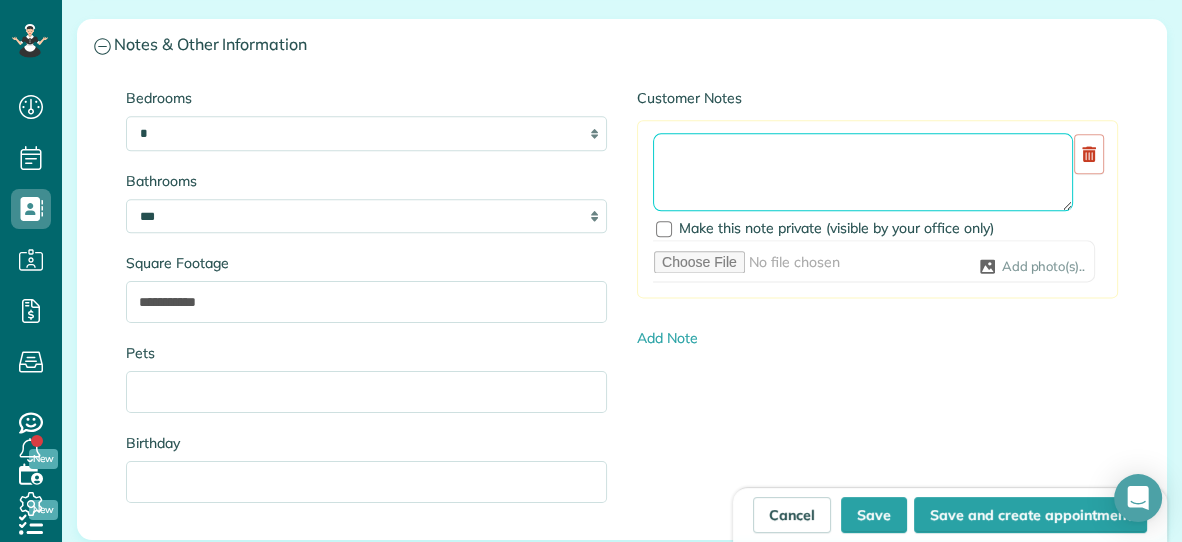 click at bounding box center (863, 172) 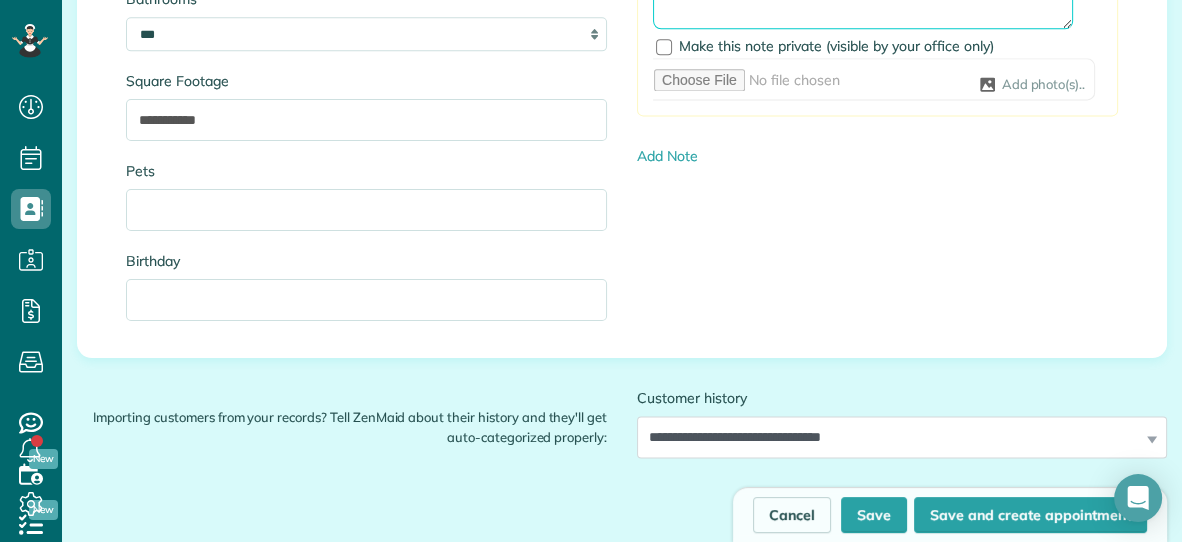 scroll, scrollTop: 2352, scrollLeft: 0, axis: vertical 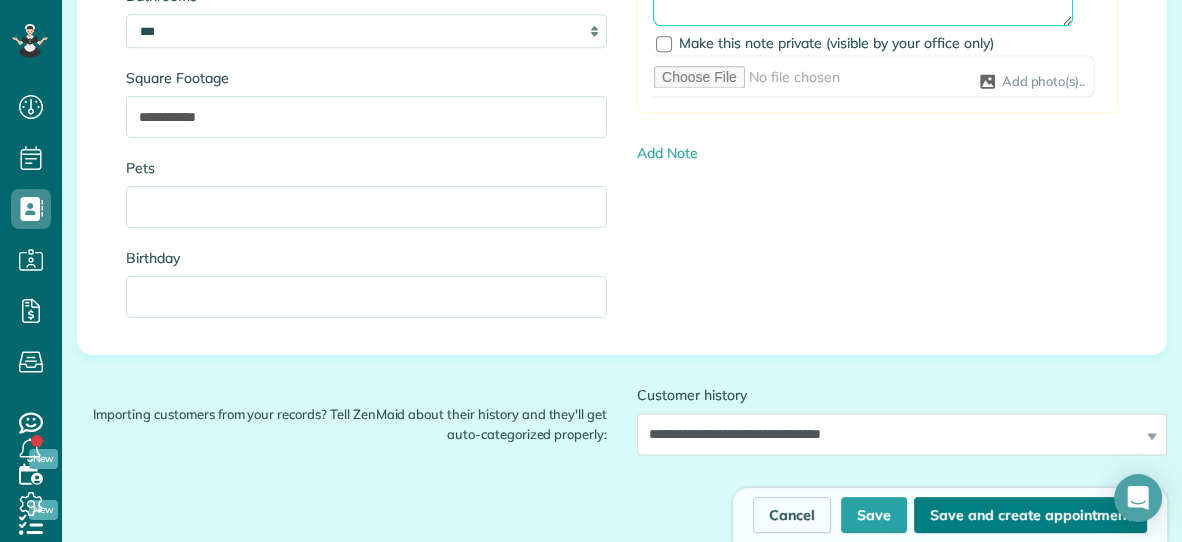type on "**********" 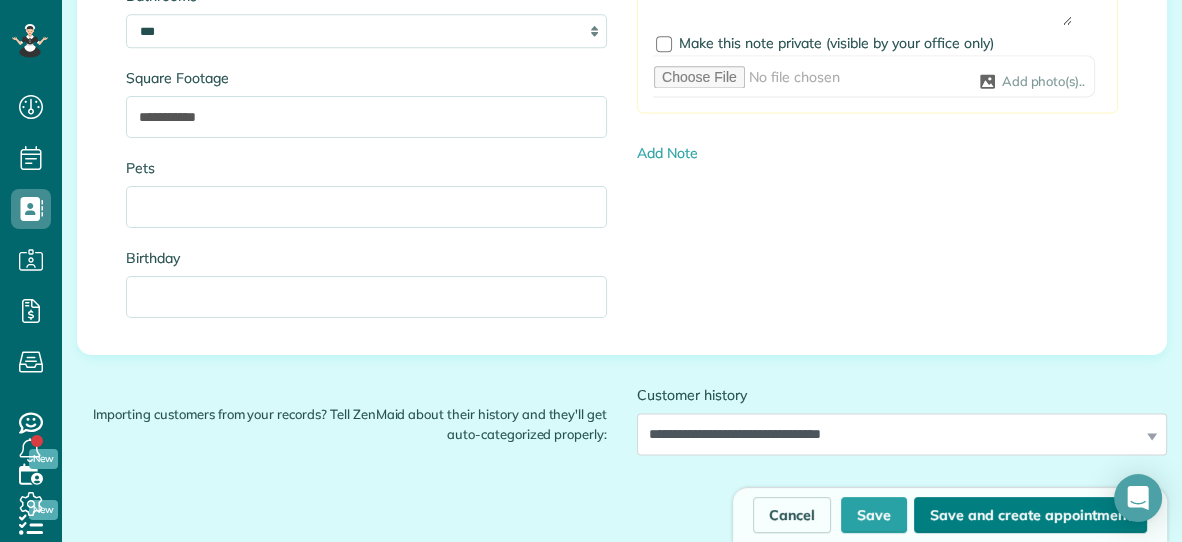 click on "Save and create appointment" at bounding box center (1030, 515) 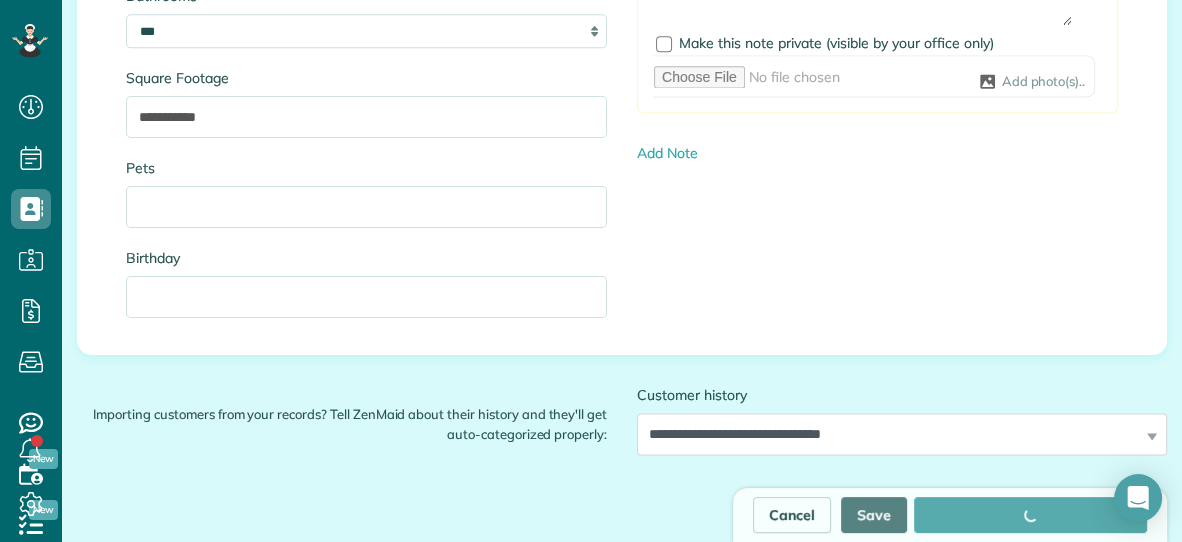 type on "**********" 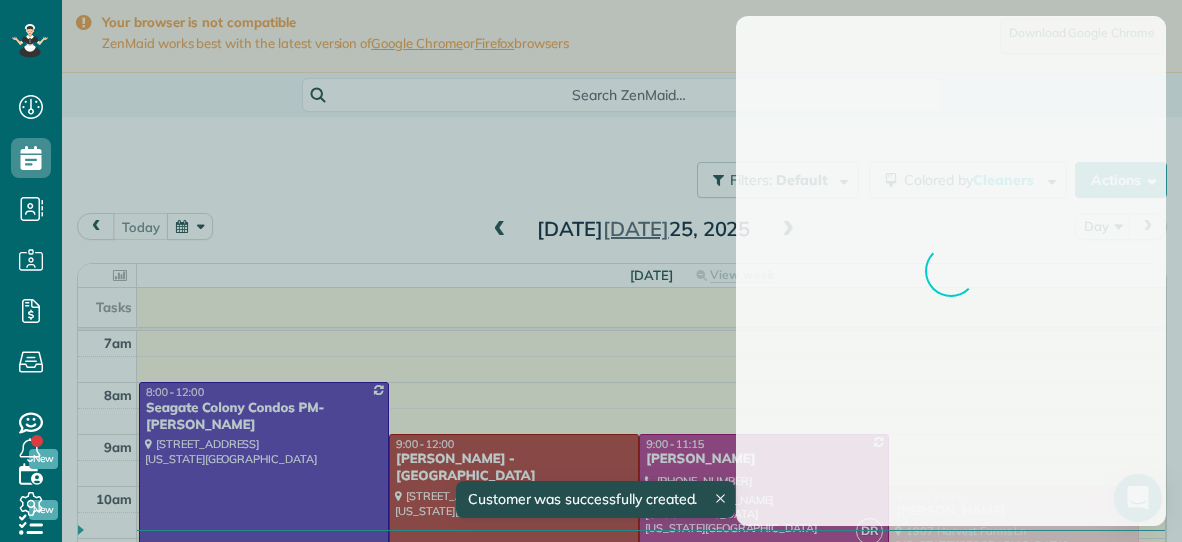 scroll, scrollTop: 0, scrollLeft: 0, axis: both 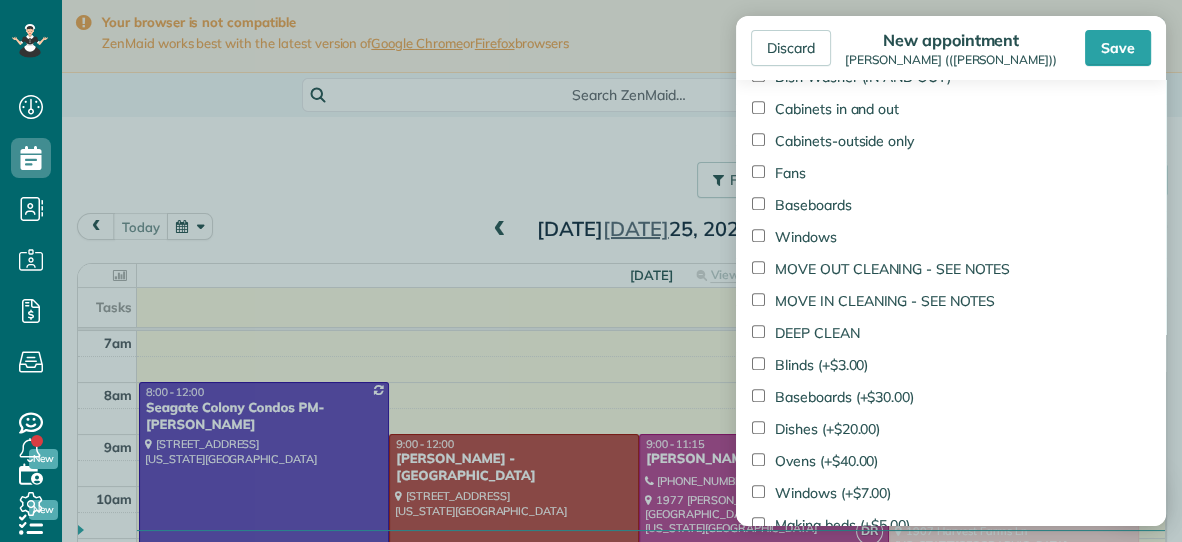 click on "Baseboards" at bounding box center (802, 205) 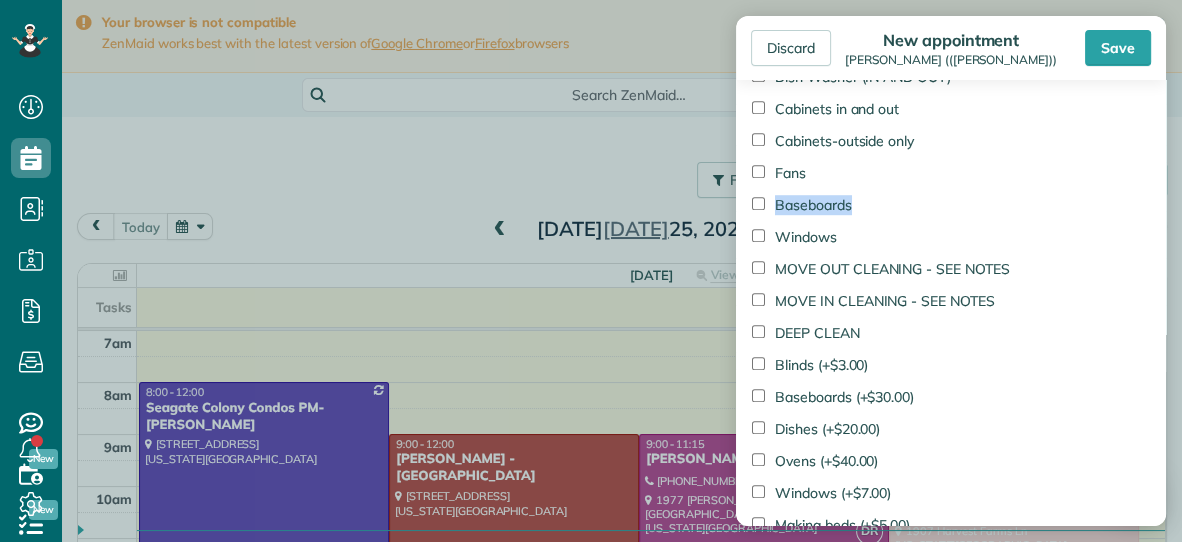 click on "Fans" at bounding box center [951, 175] 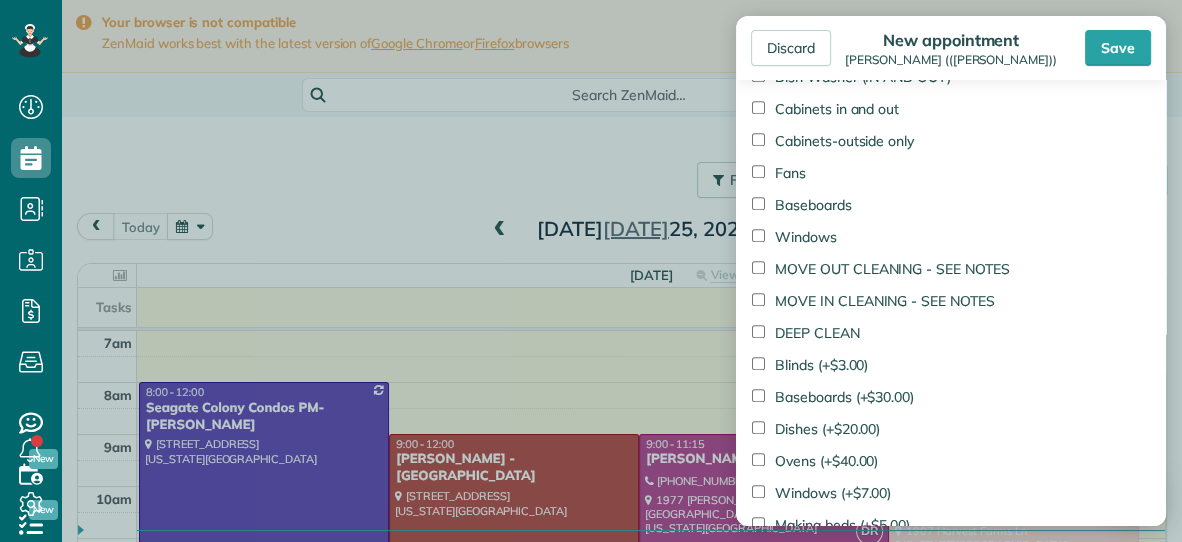 click on "Fans" at bounding box center [951, 175] 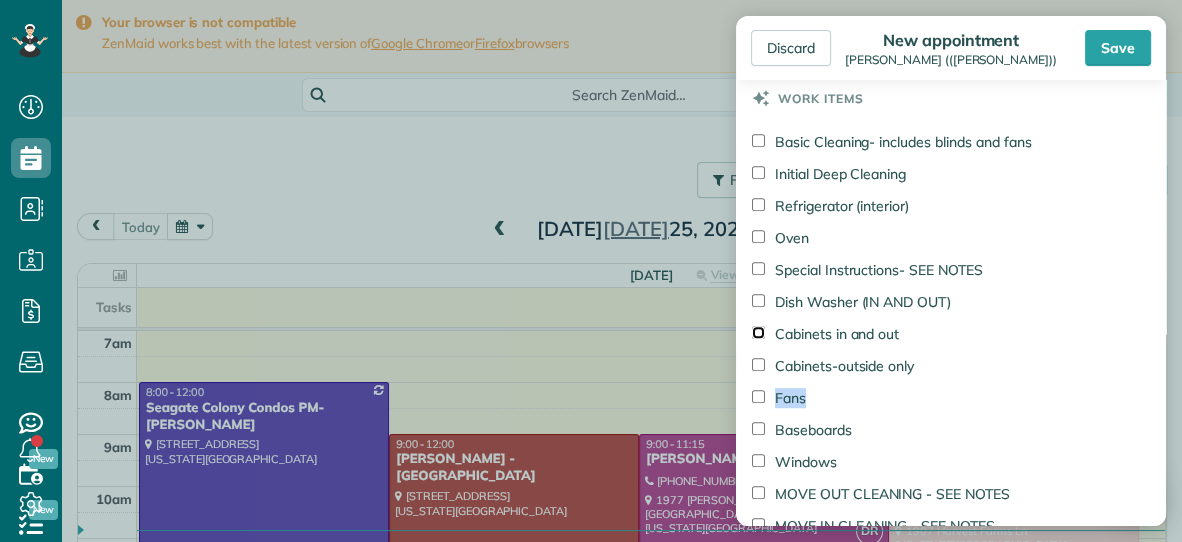 scroll, scrollTop: 988, scrollLeft: 0, axis: vertical 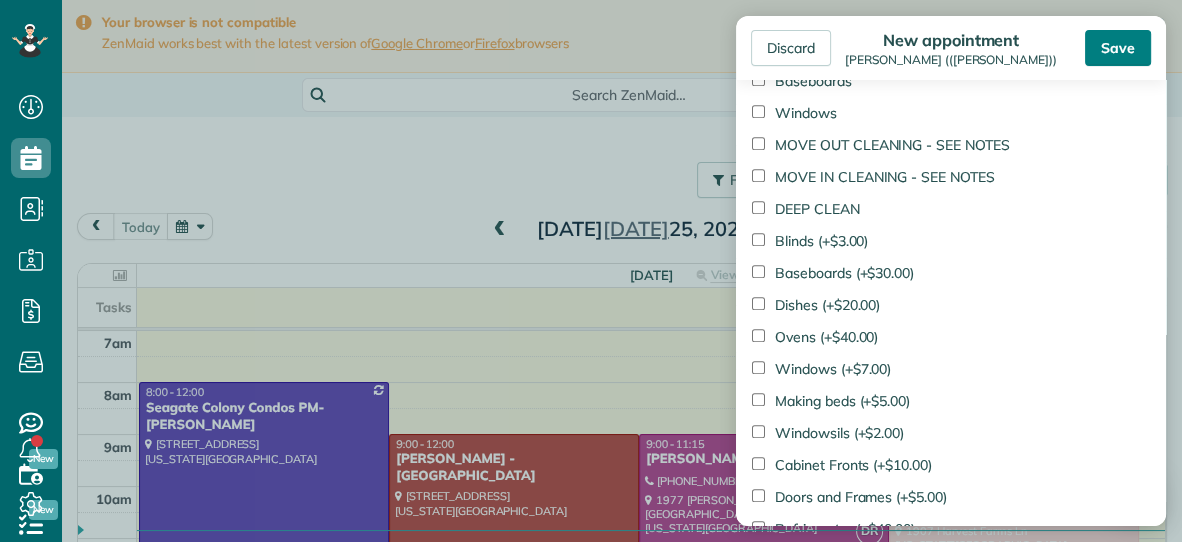 click on "Save" at bounding box center [1118, 48] 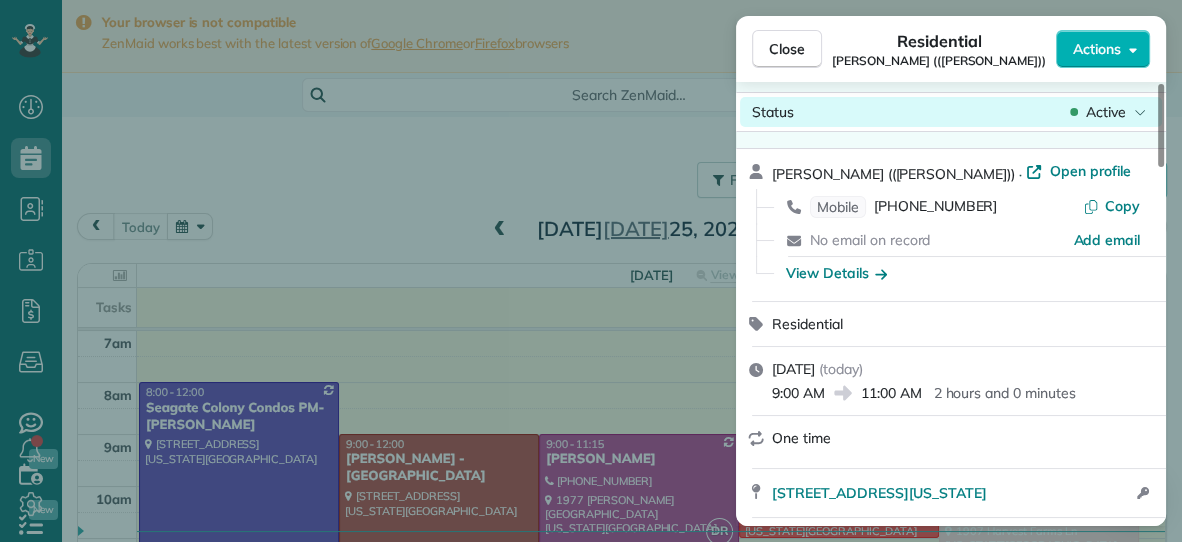 scroll, scrollTop: 17, scrollLeft: 0, axis: vertical 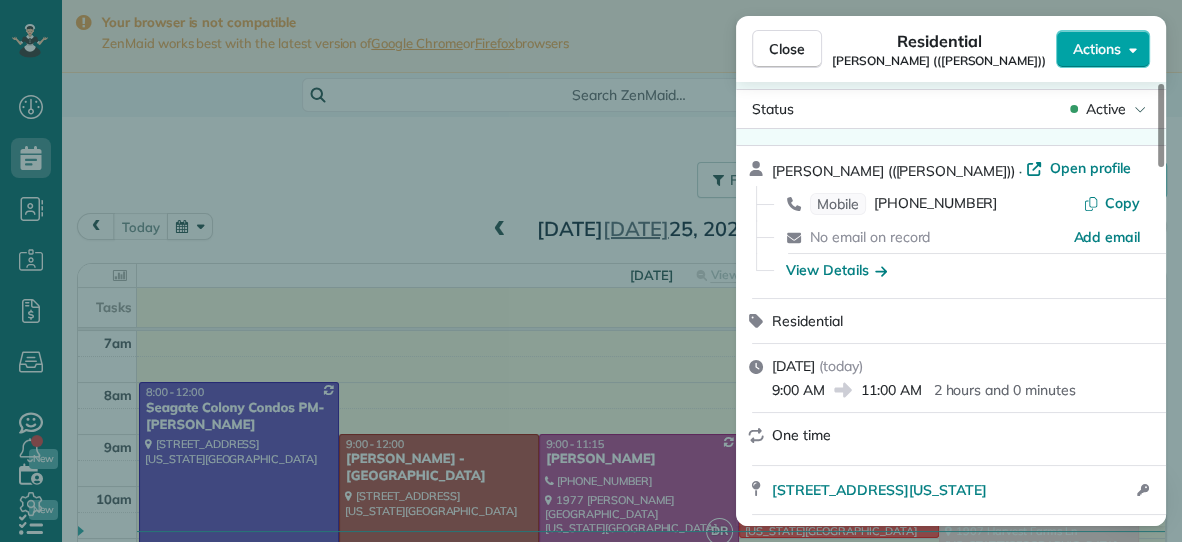click on "Actions" at bounding box center (1097, 49) 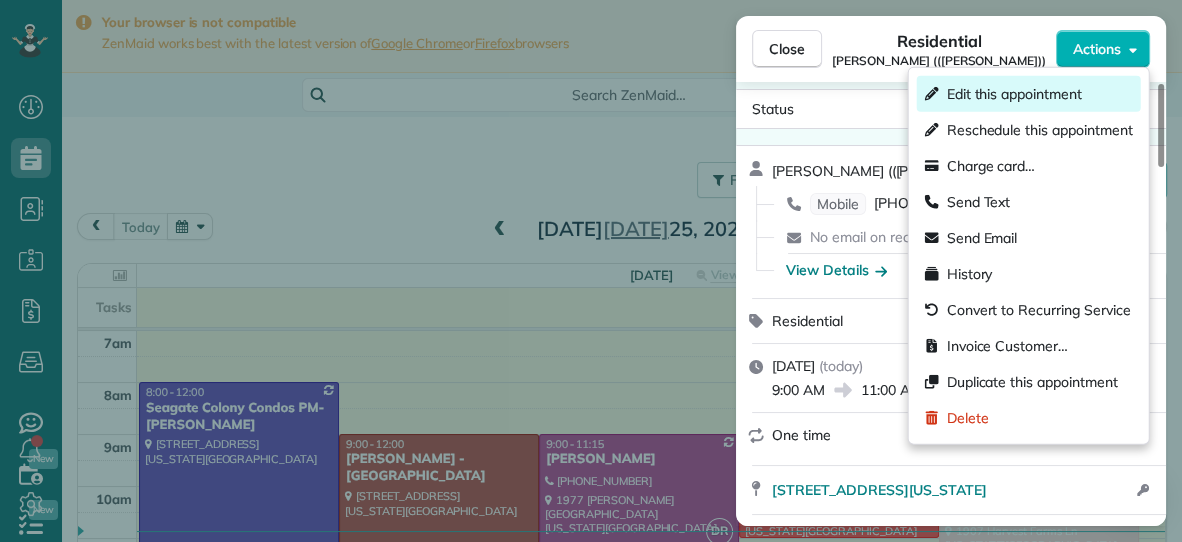 click on "Edit this appointment" at bounding box center (1014, 94) 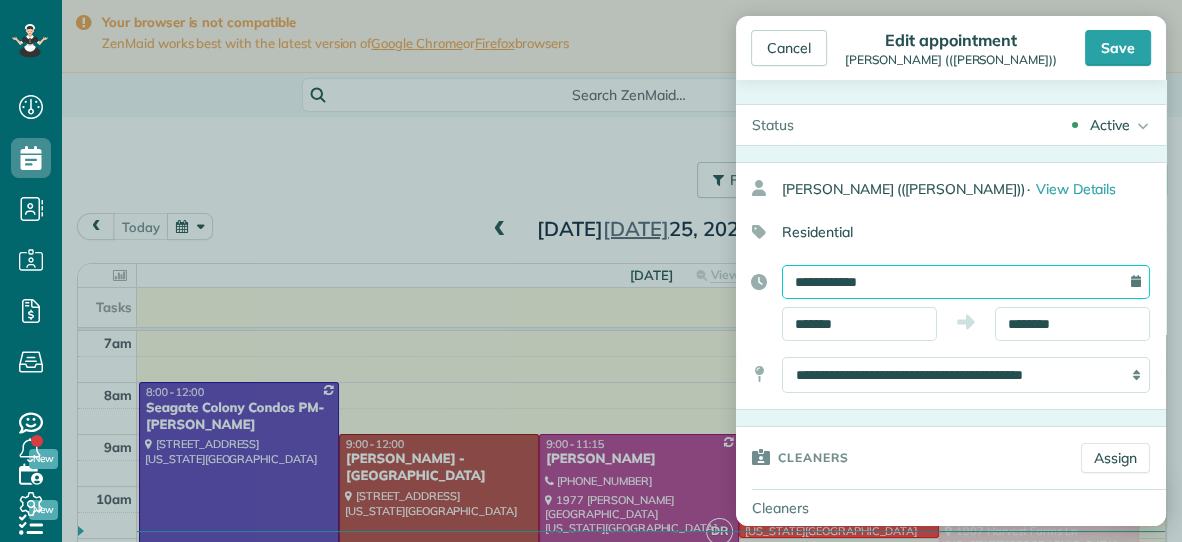 click on "**********" at bounding box center (966, 282) 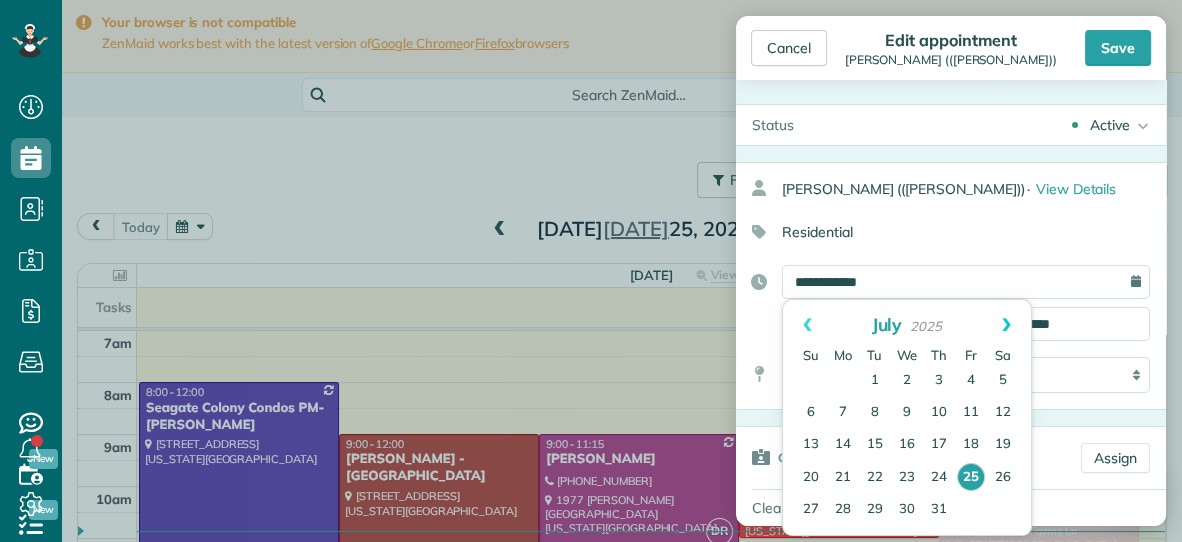 click on "Next" at bounding box center [1006, 325] 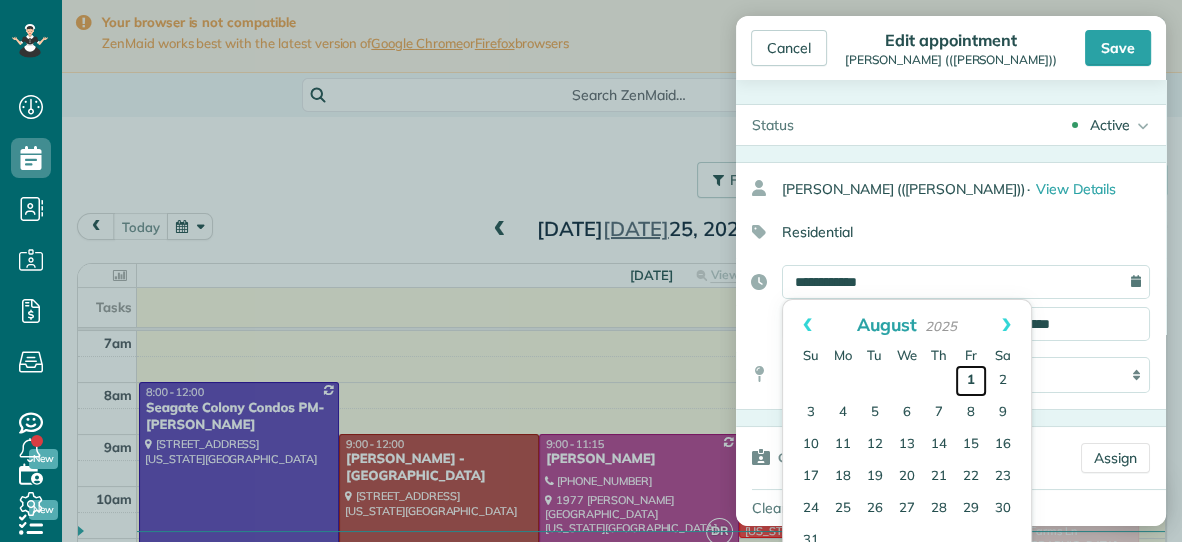 click on "1" at bounding box center [971, 381] 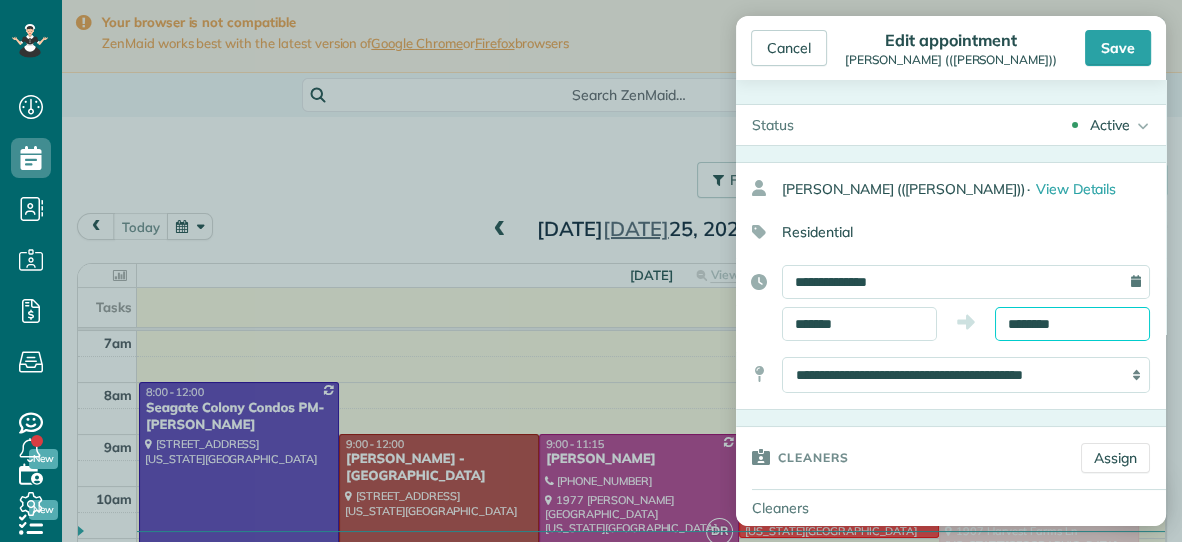 click on "********" at bounding box center [1072, 324] 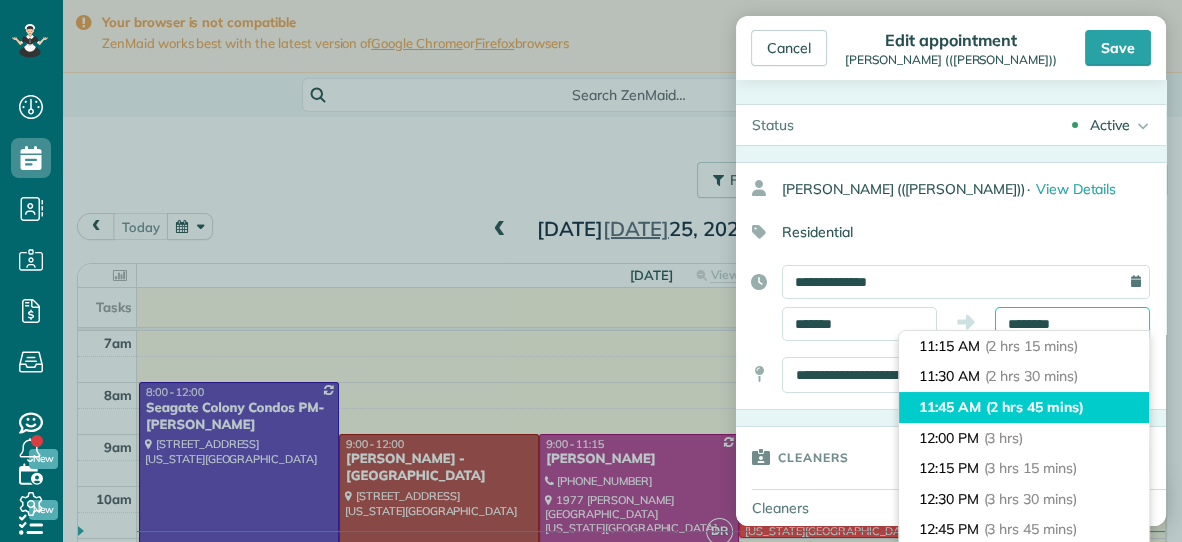 scroll, scrollTop: 279, scrollLeft: 0, axis: vertical 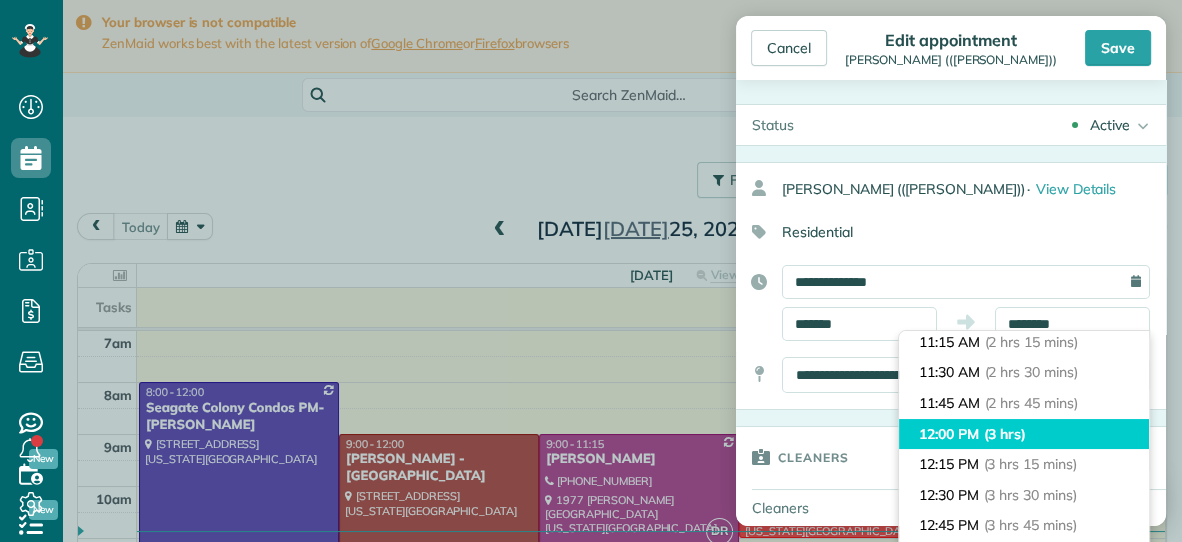 click on "12:00 PM  (3 hrs)" at bounding box center (1024, 434) 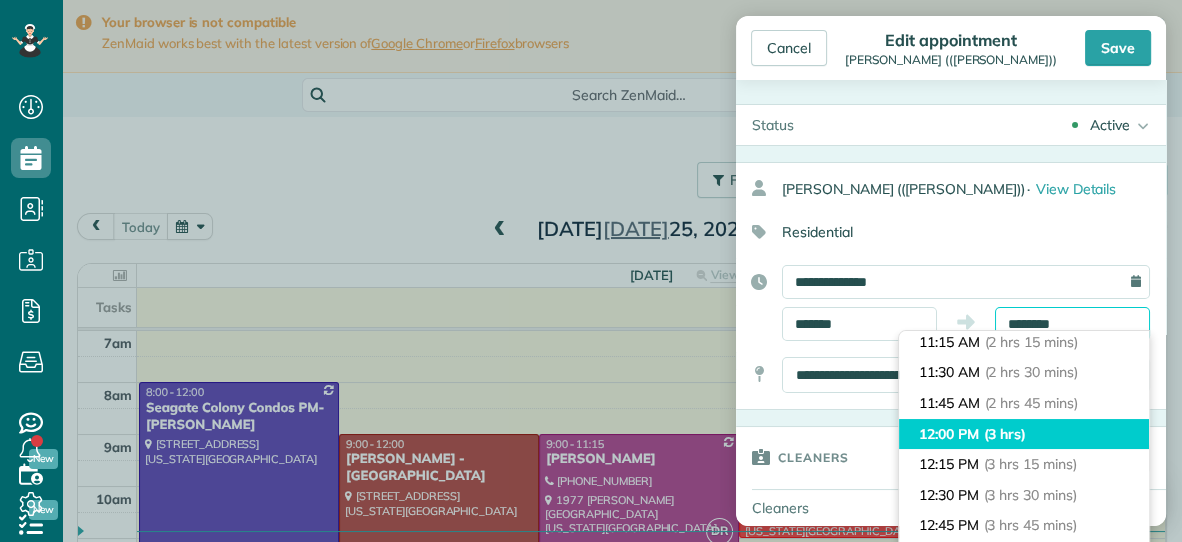 type on "********" 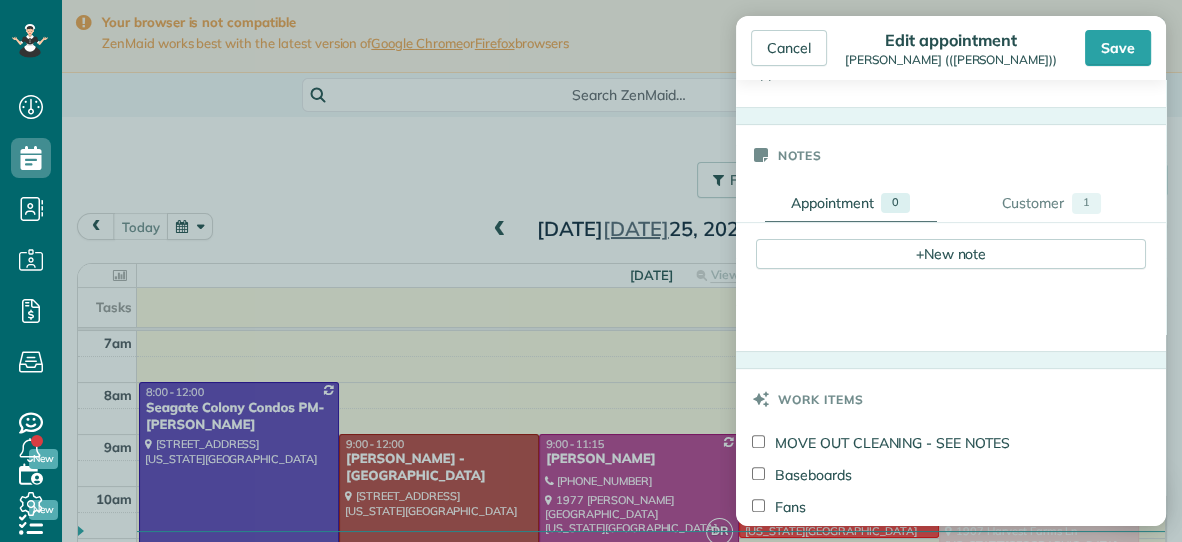 scroll, scrollTop: 600, scrollLeft: 0, axis: vertical 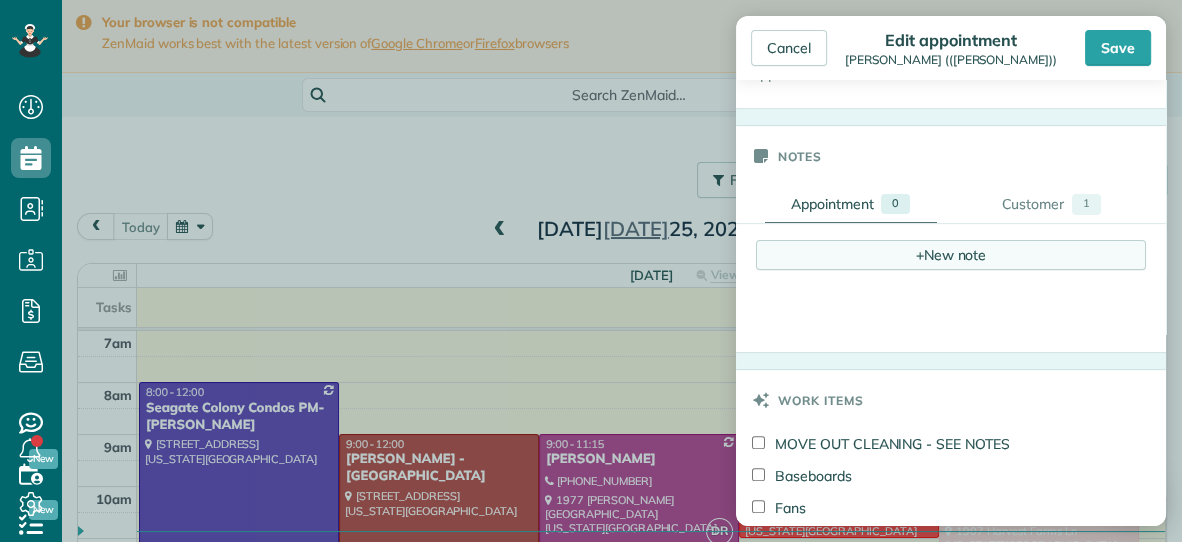 click on "+
New note" at bounding box center (951, 255) 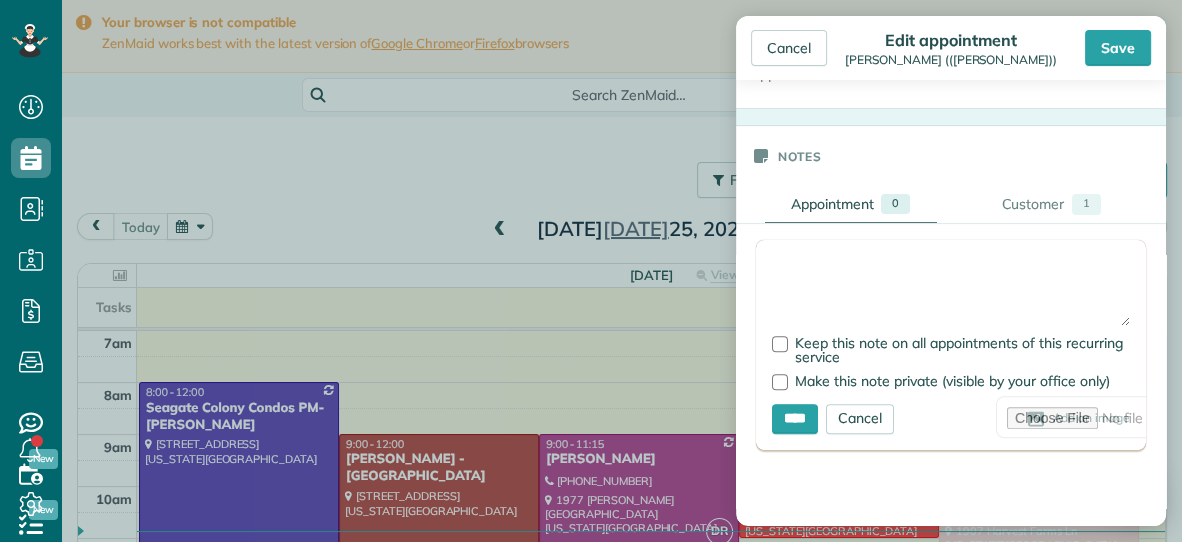click at bounding box center [951, 291] 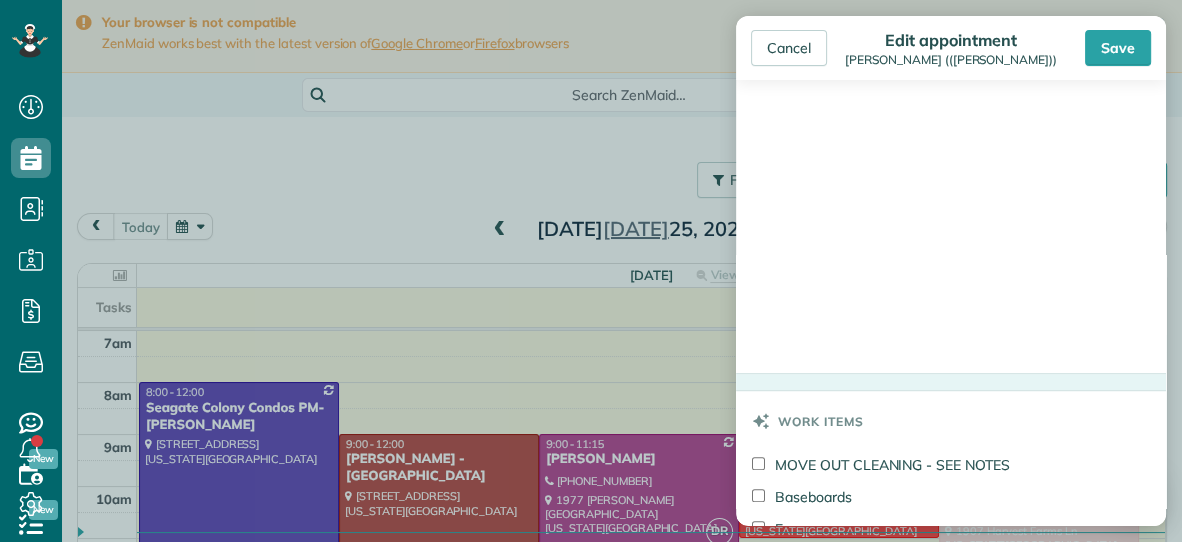 scroll, scrollTop: 916, scrollLeft: 0, axis: vertical 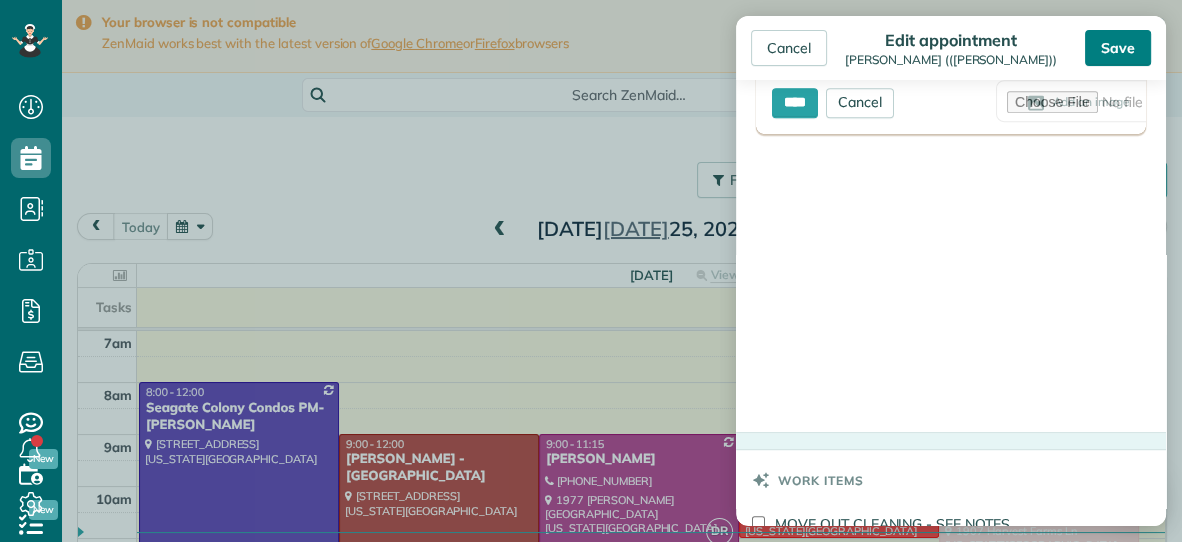type on "**********" 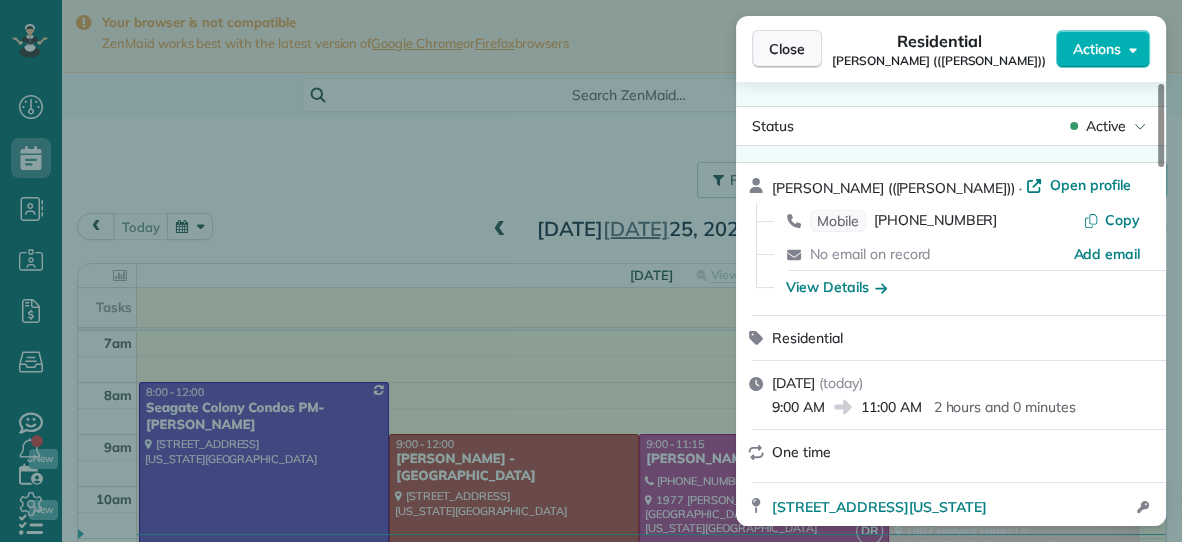 click on "Close" at bounding box center [787, 49] 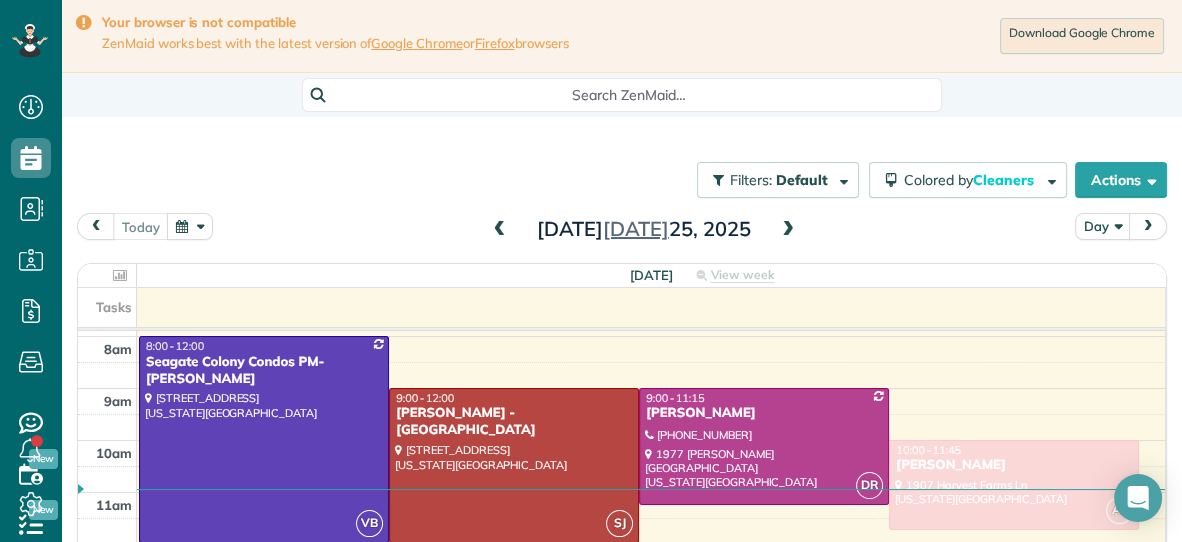 scroll, scrollTop: 0, scrollLeft: 0, axis: both 